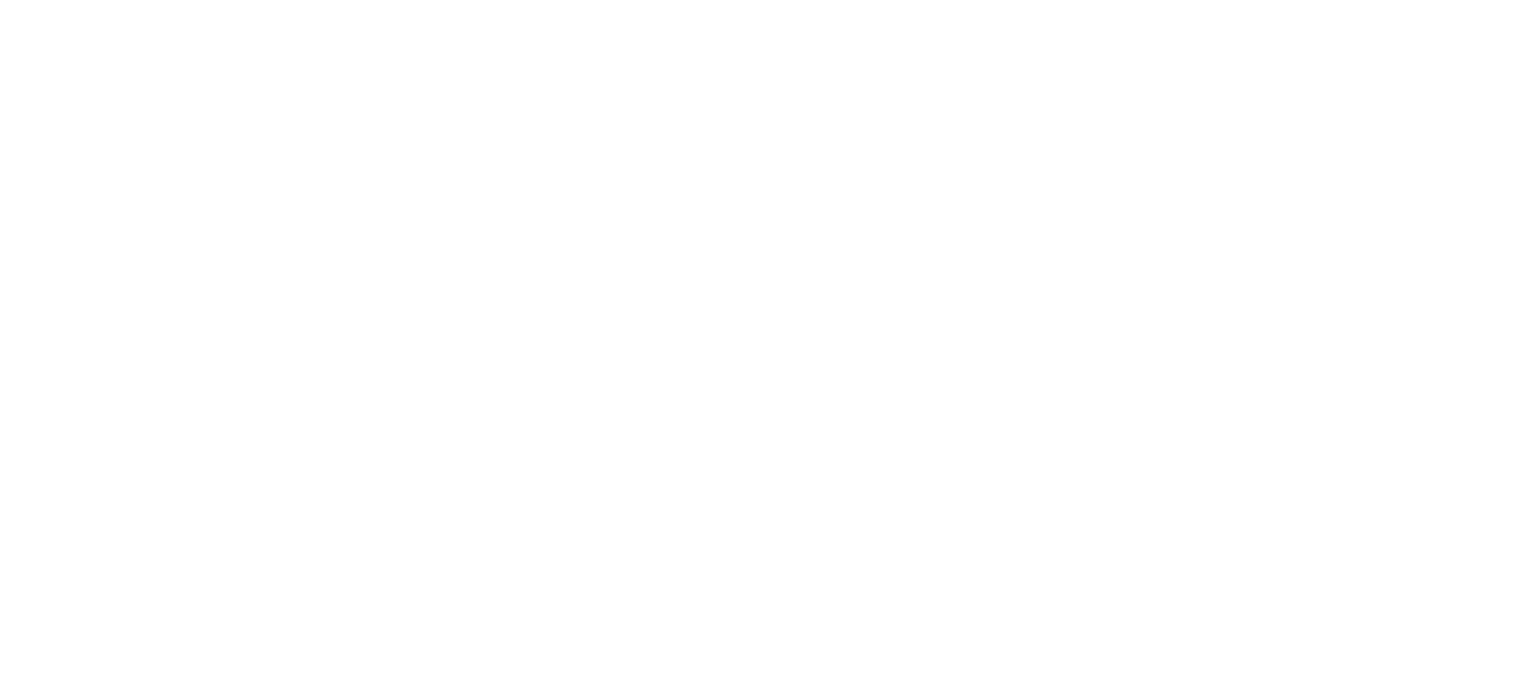 scroll, scrollTop: 0, scrollLeft: 0, axis: both 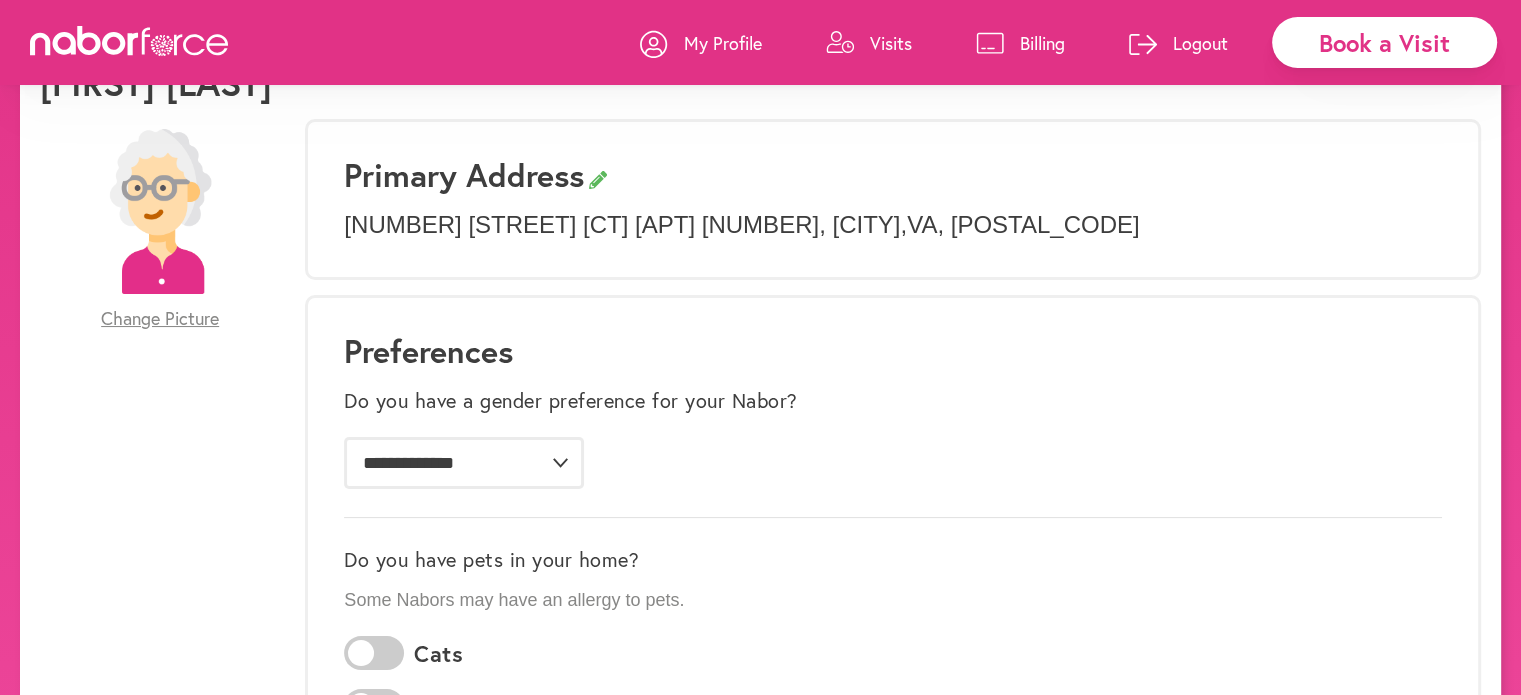 click on "Book a Visit" at bounding box center [1384, 42] 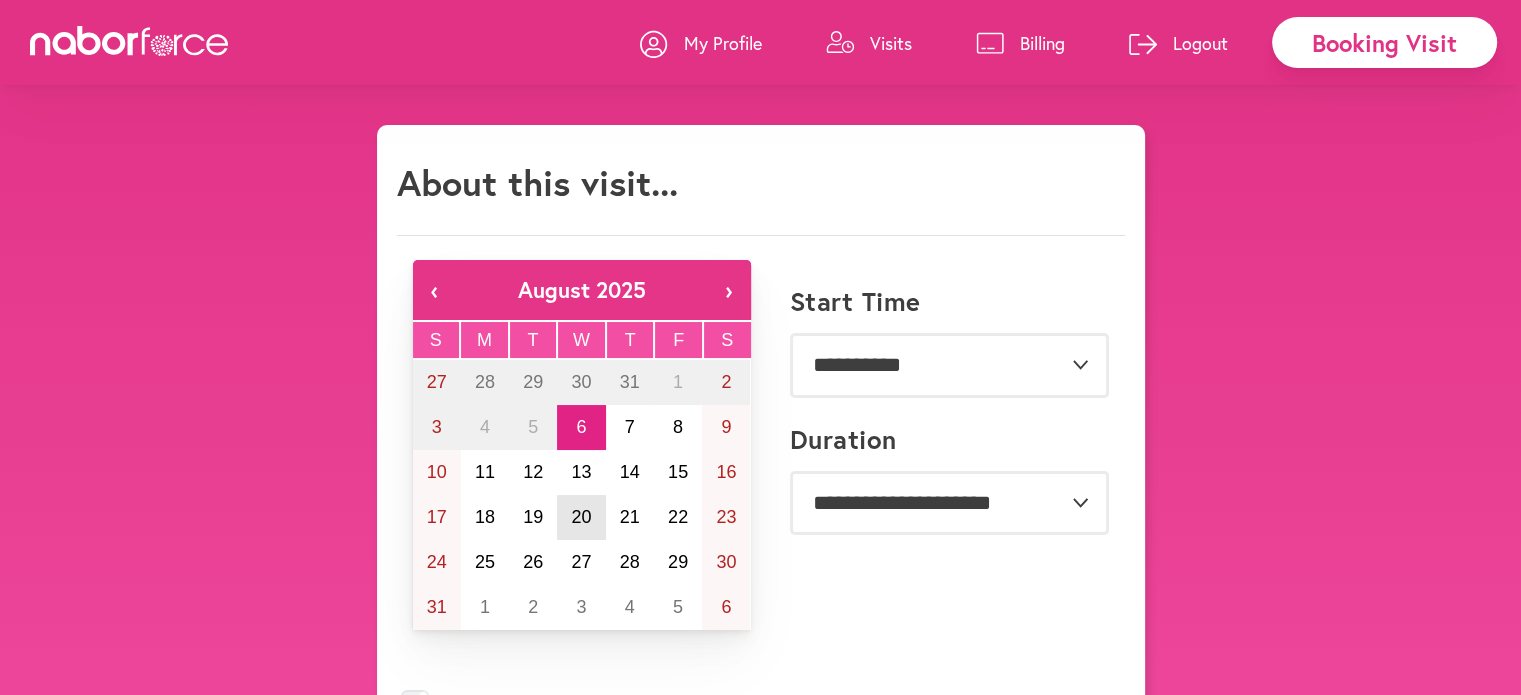 click on "20" at bounding box center [581, 517] 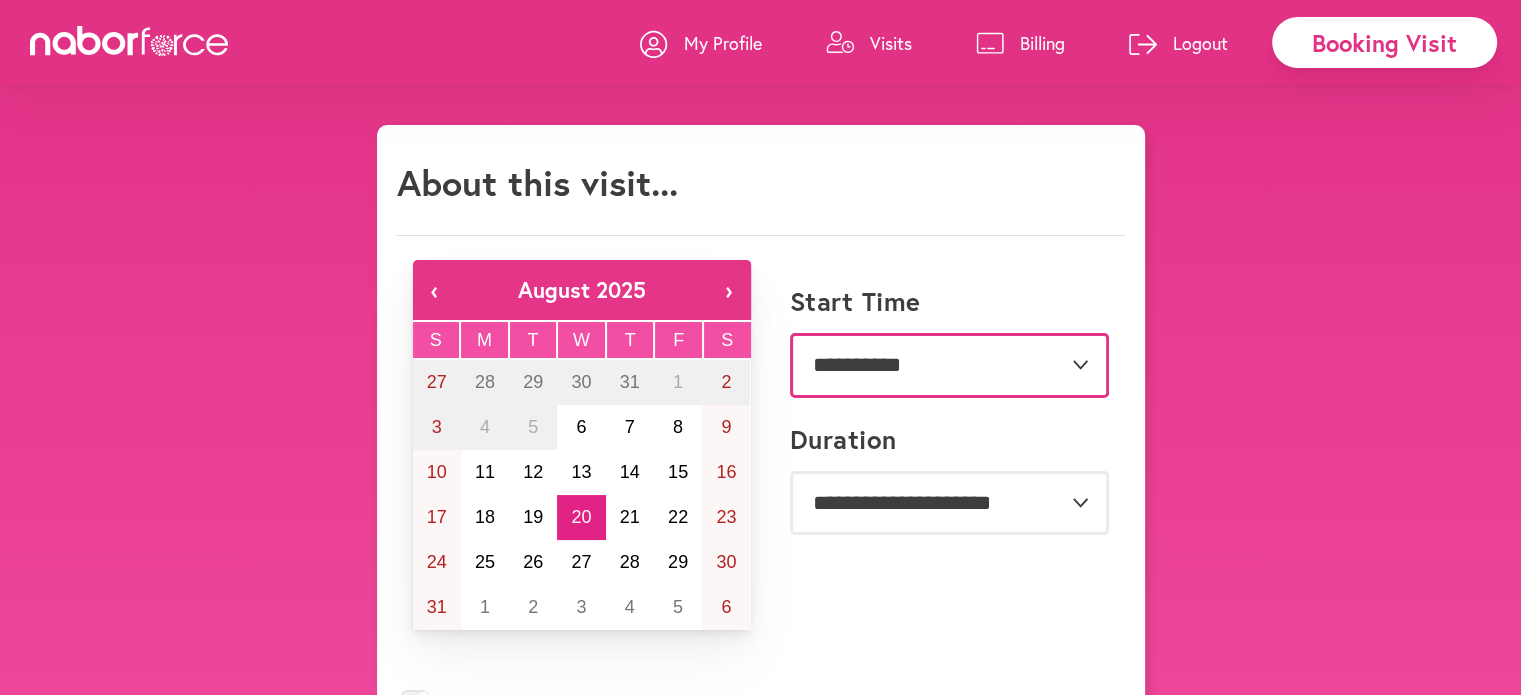 click on "**********" at bounding box center (949, 365) 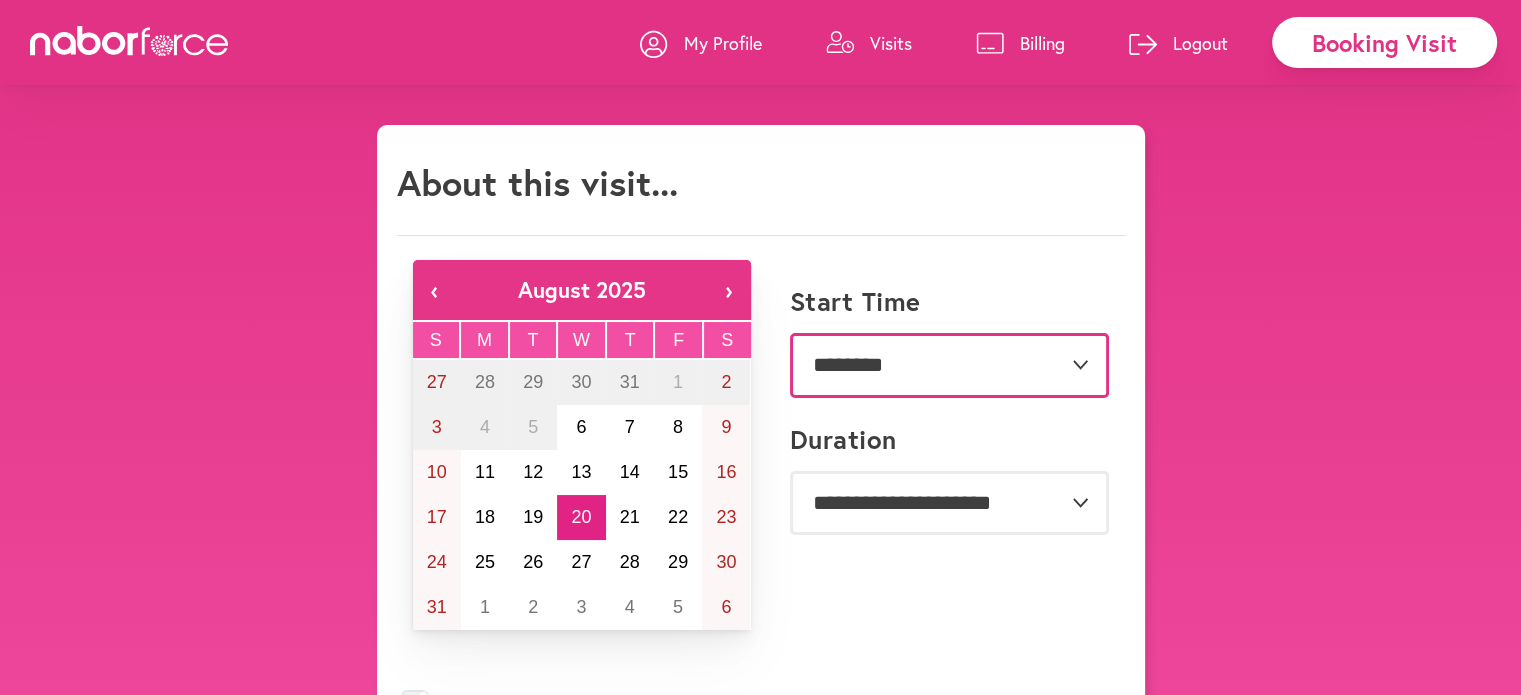 click on "**********" at bounding box center [949, 365] 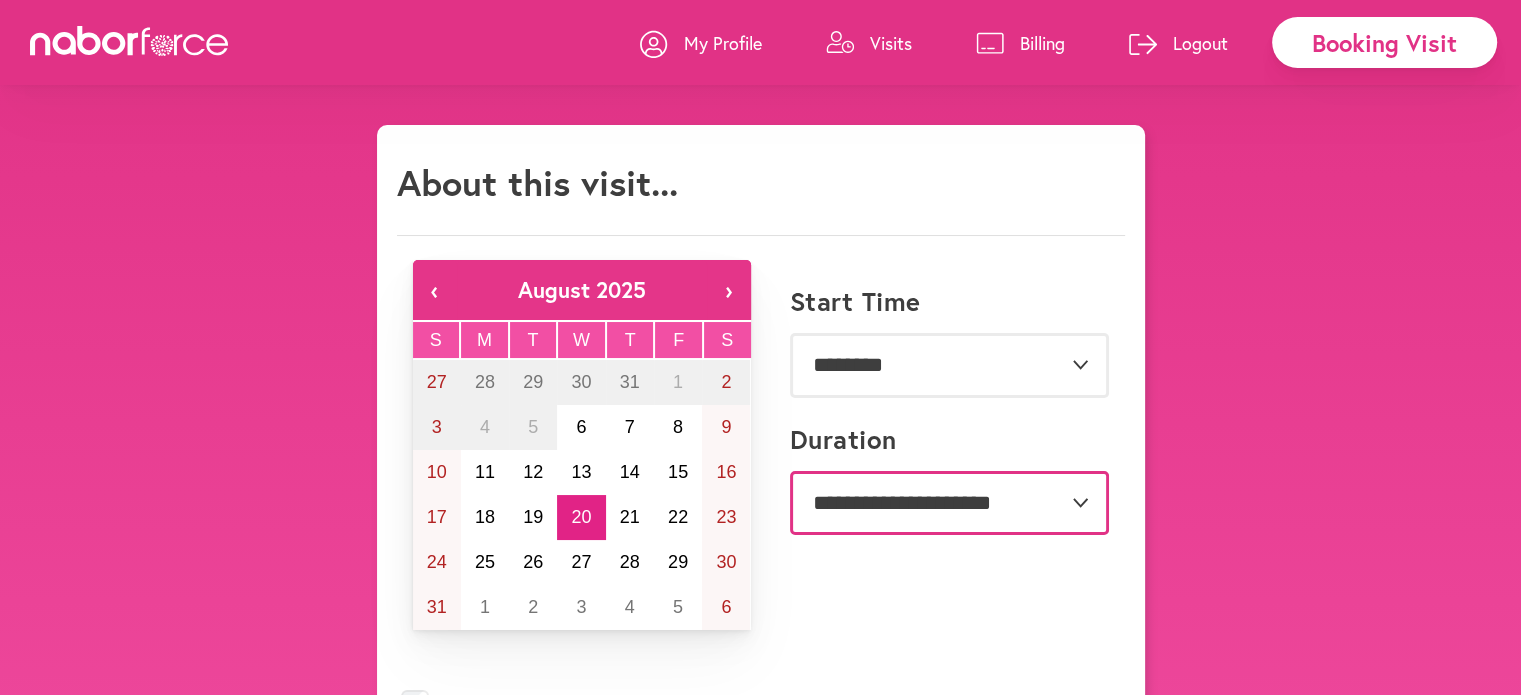click on "**********" at bounding box center [949, 503] 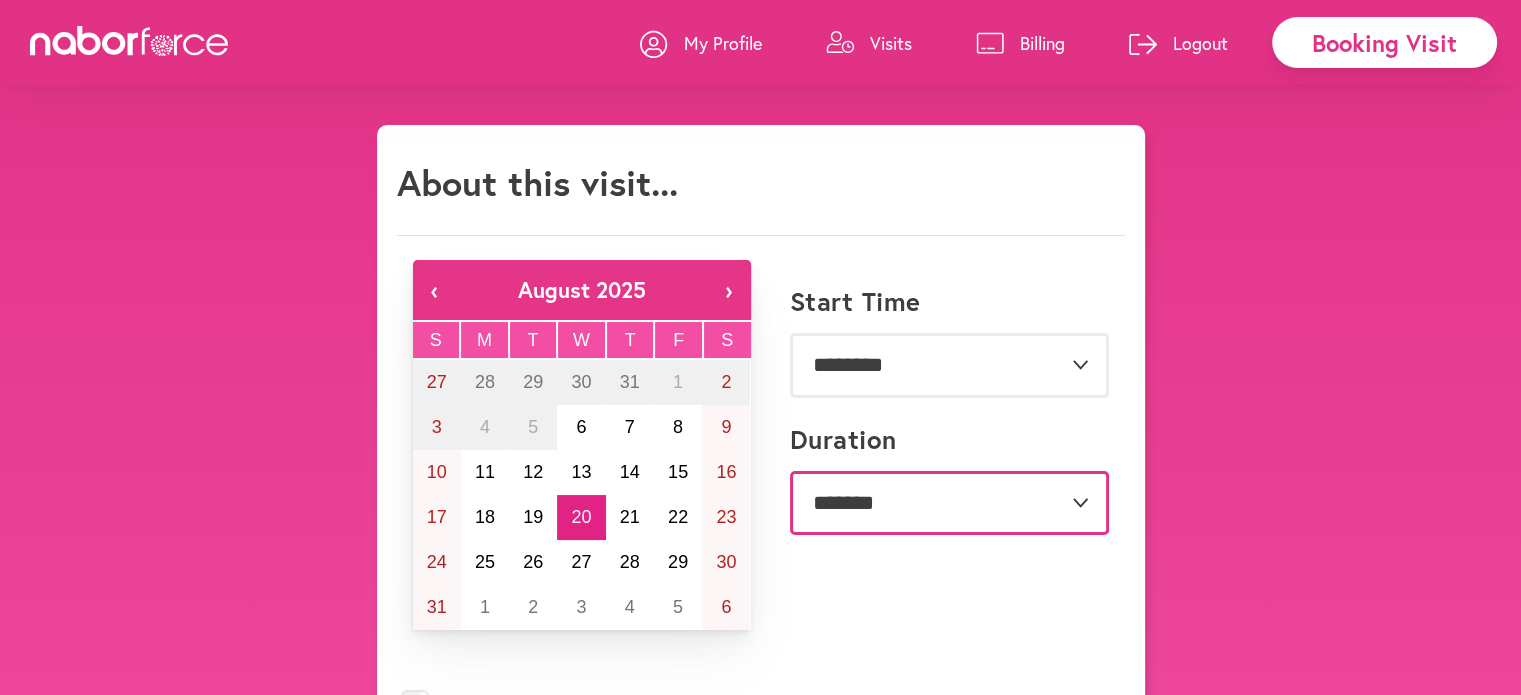 click on "**********" at bounding box center [949, 503] 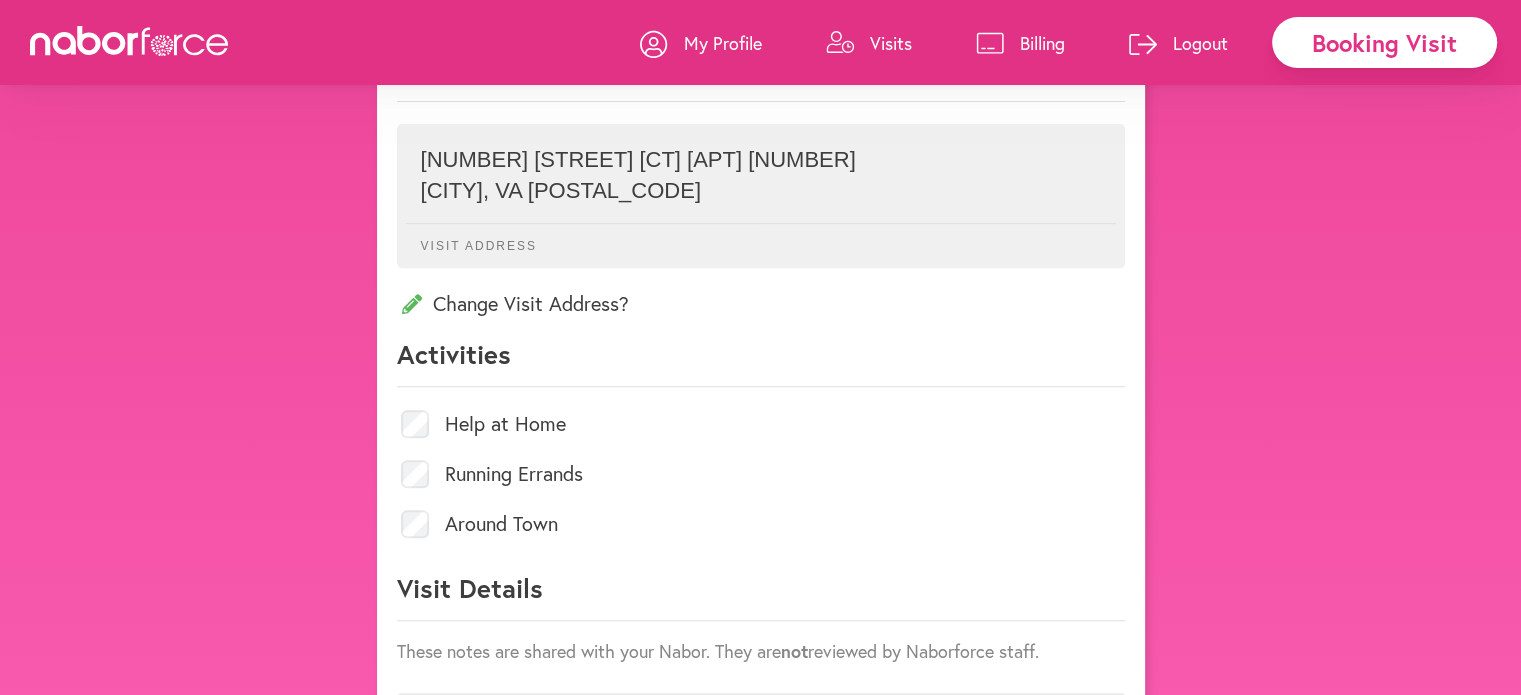 scroll, scrollTop: 800, scrollLeft: 0, axis: vertical 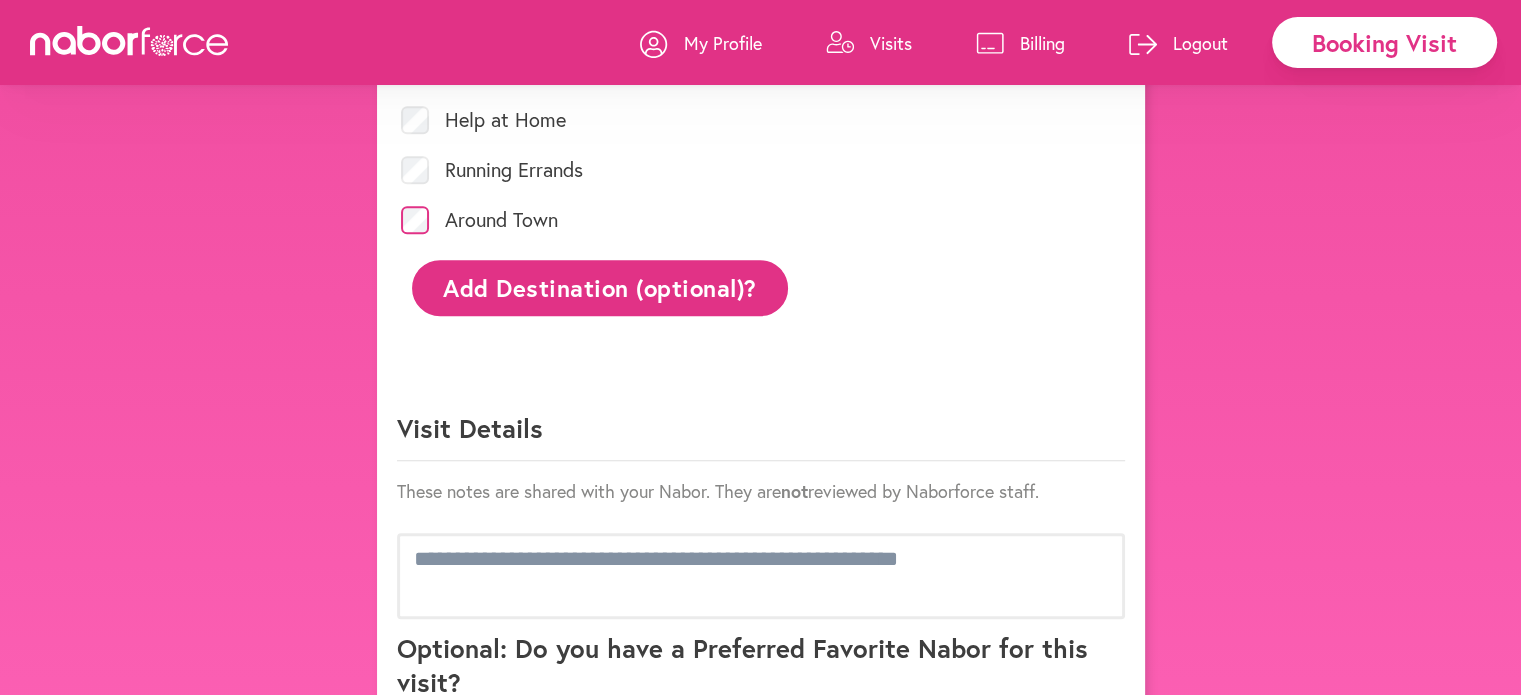 click on "Add Destination (optional)?" 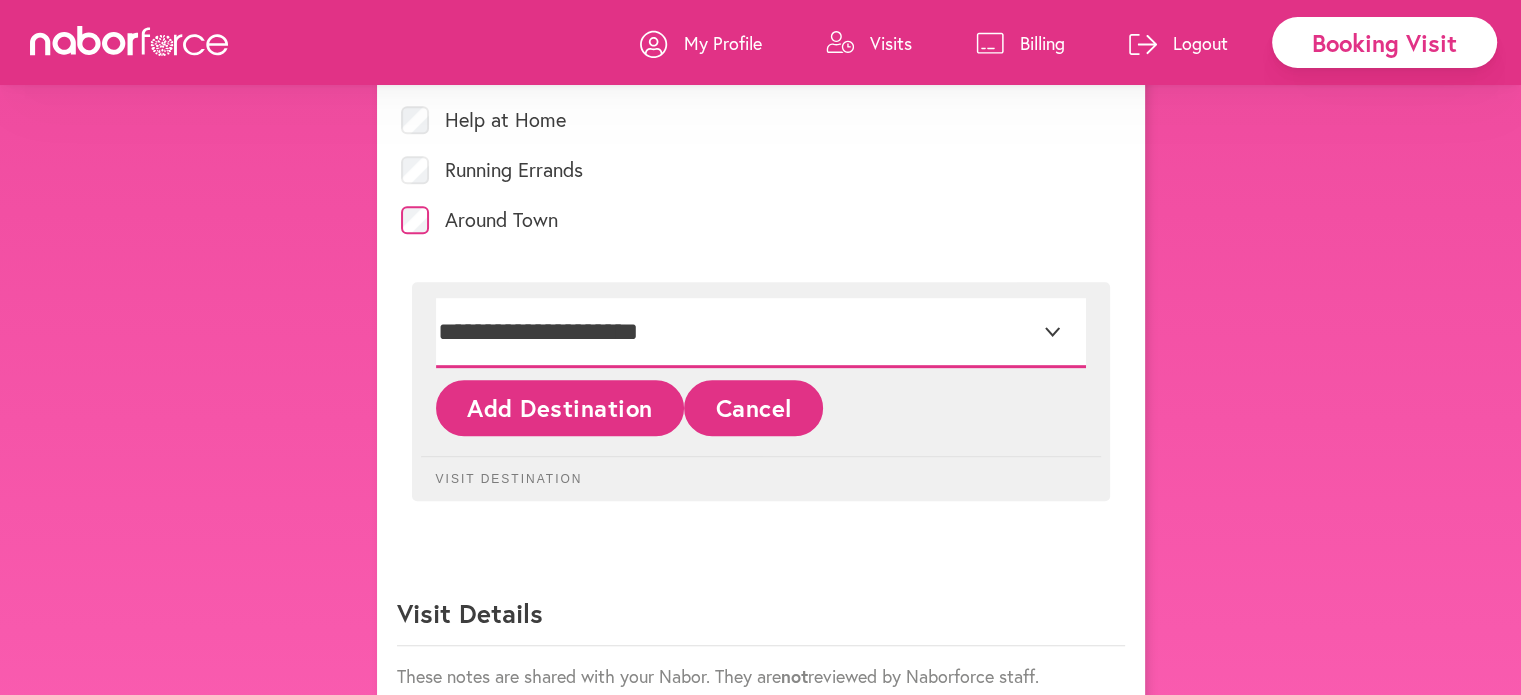 click on "**********" at bounding box center [761, 333] 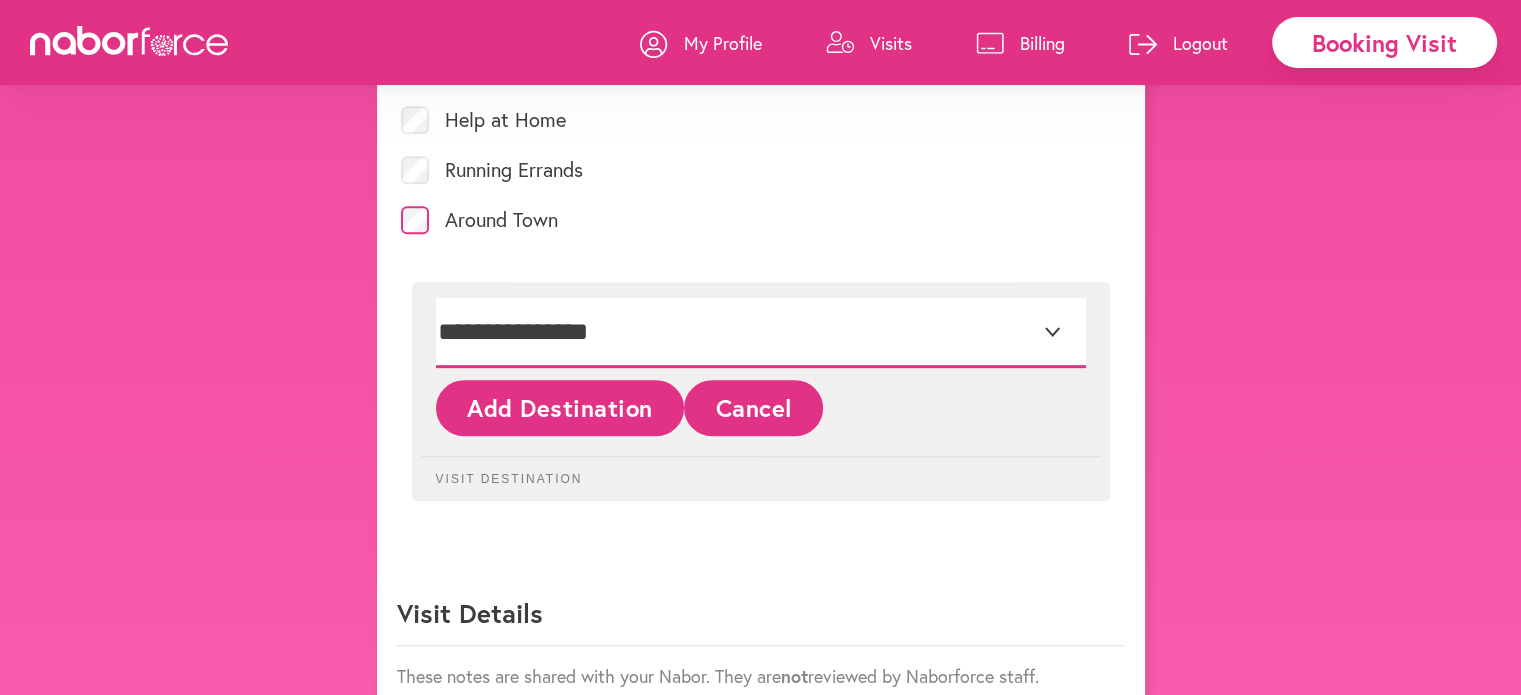 click on "**********" at bounding box center [761, 333] 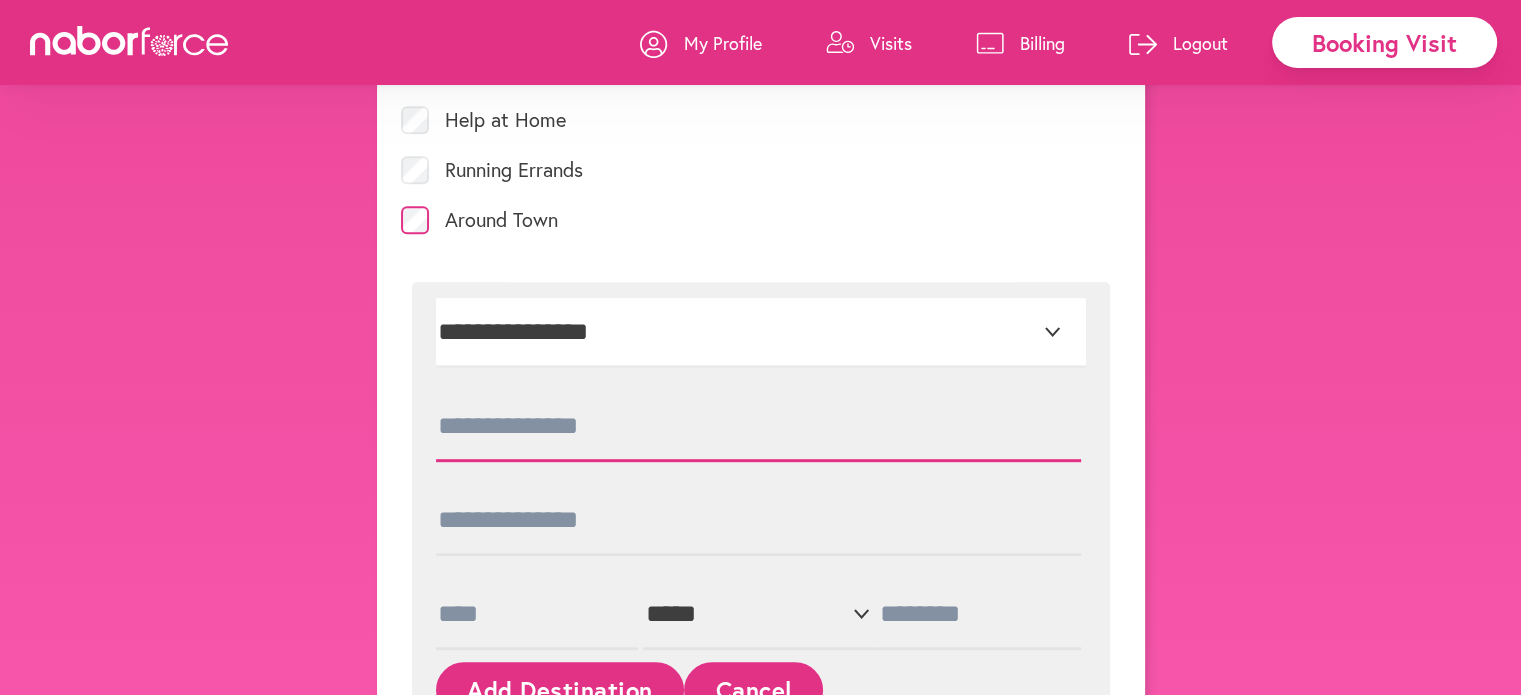 click at bounding box center [758, 427] 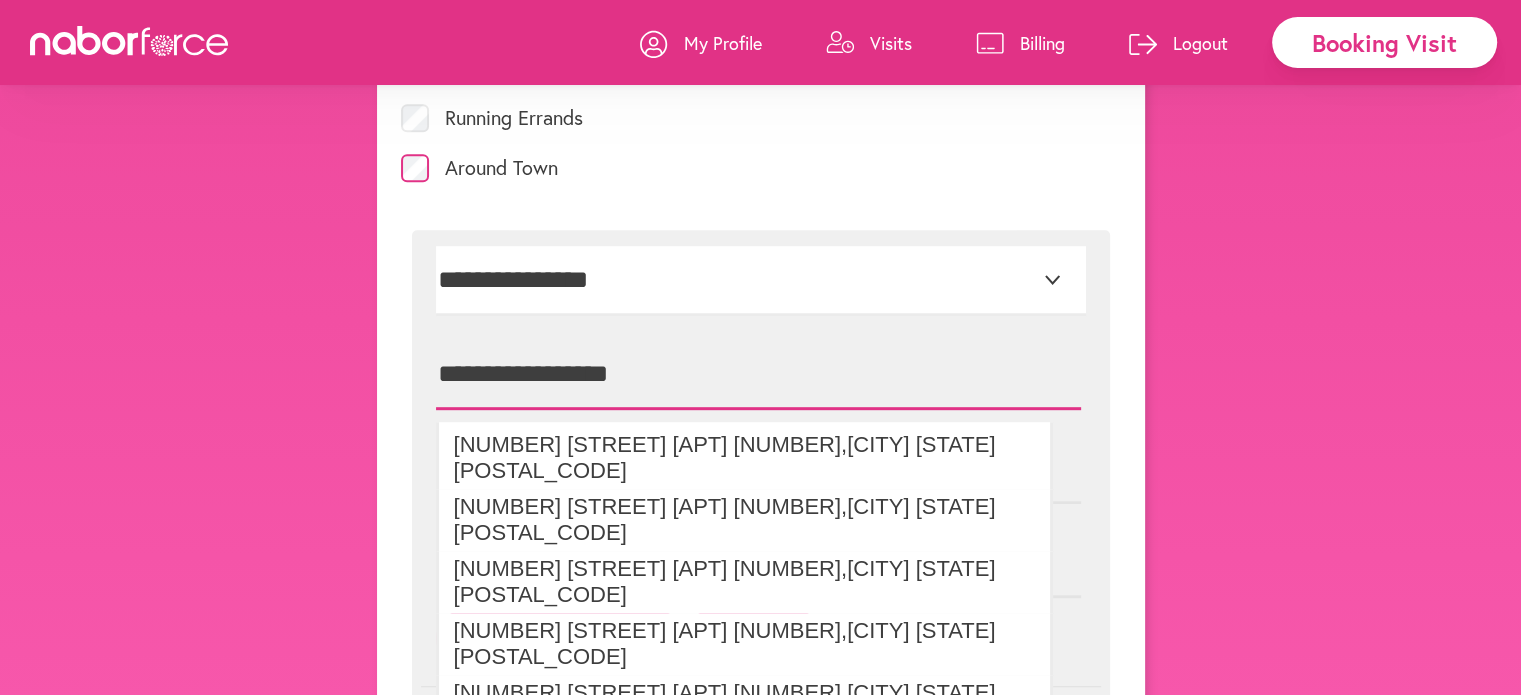 scroll, scrollTop: 1100, scrollLeft: 0, axis: vertical 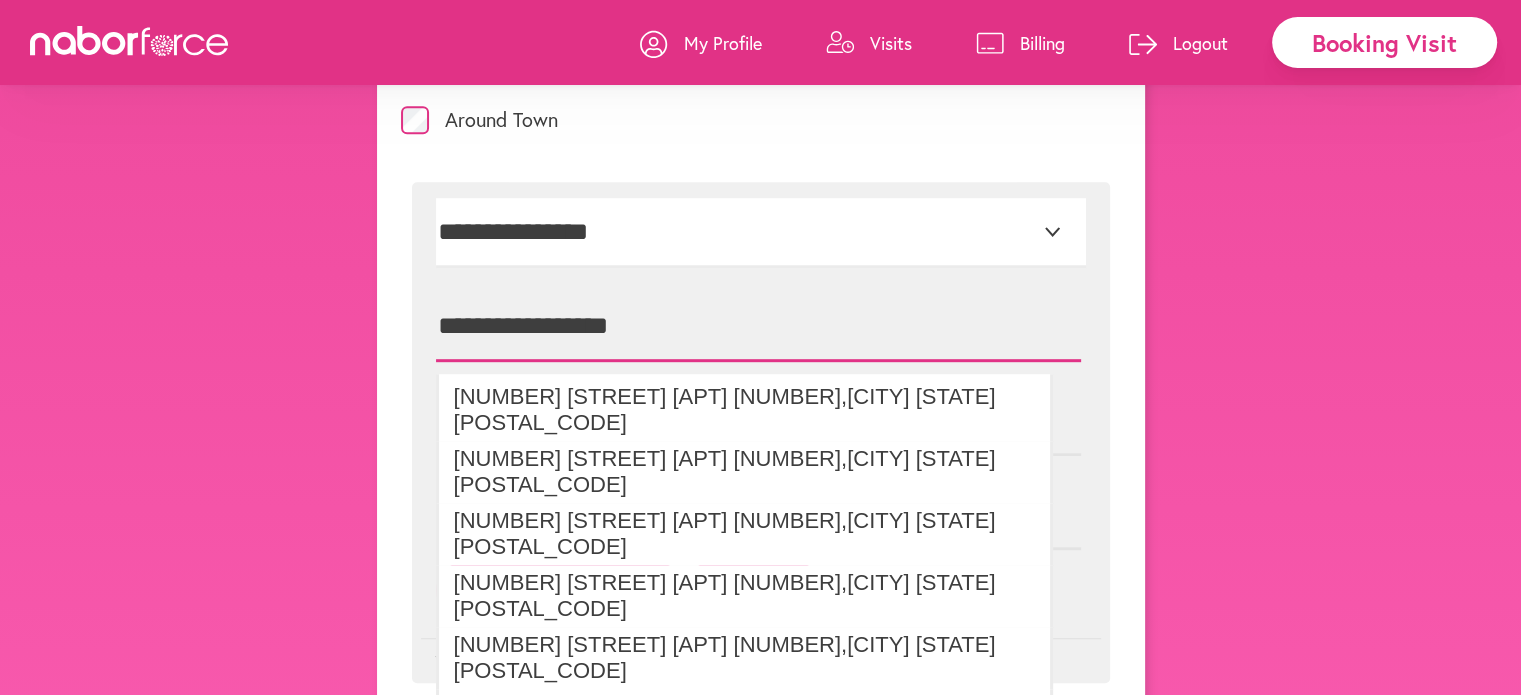 click on "**********" at bounding box center (758, 327) 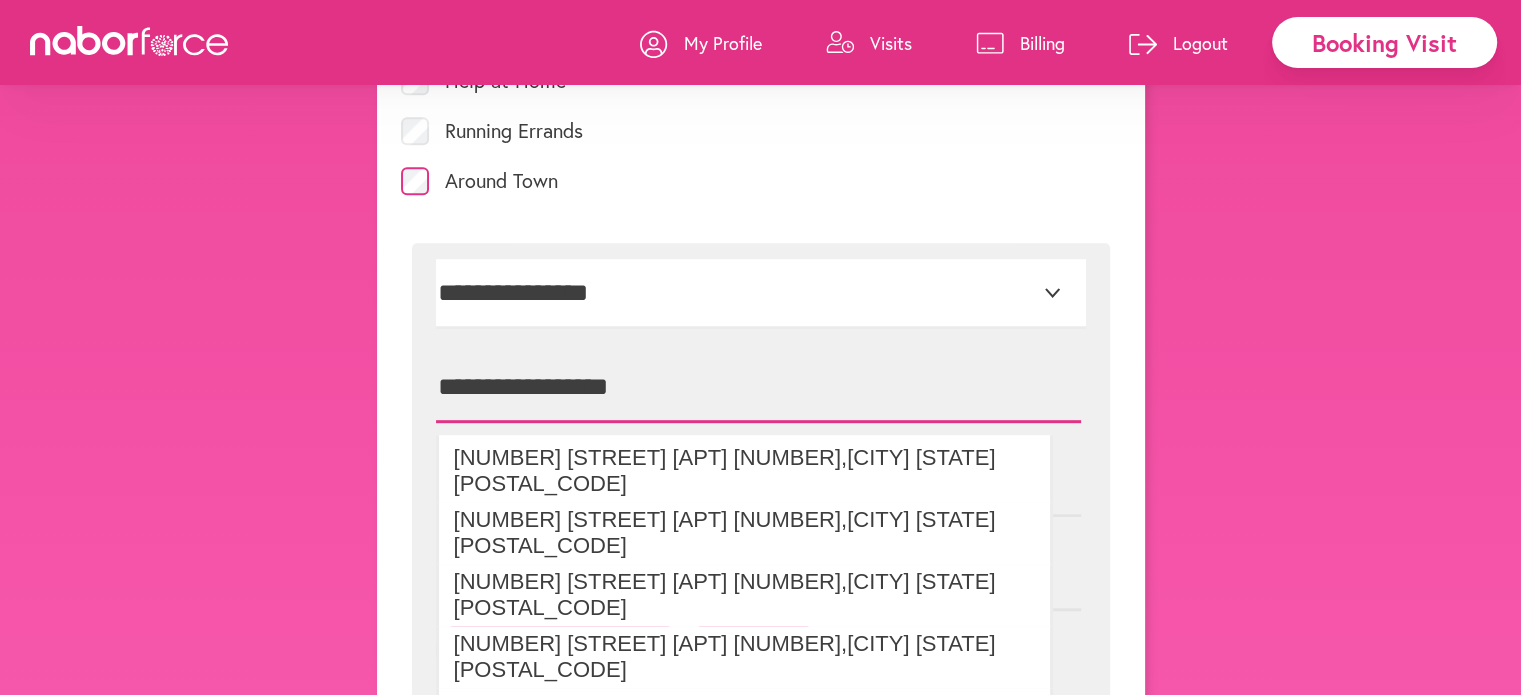 scroll, scrollTop: 1000, scrollLeft: 0, axis: vertical 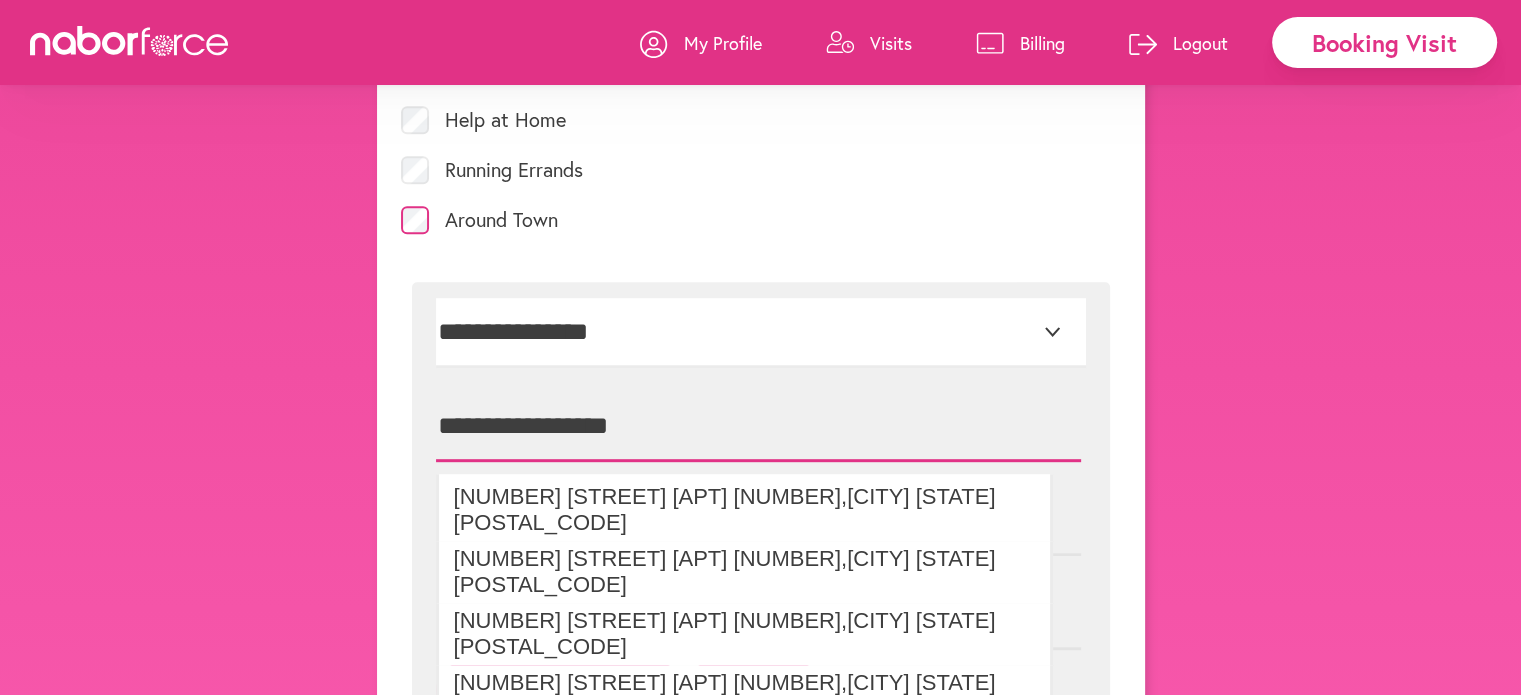 click on "**********" at bounding box center (758, 427) 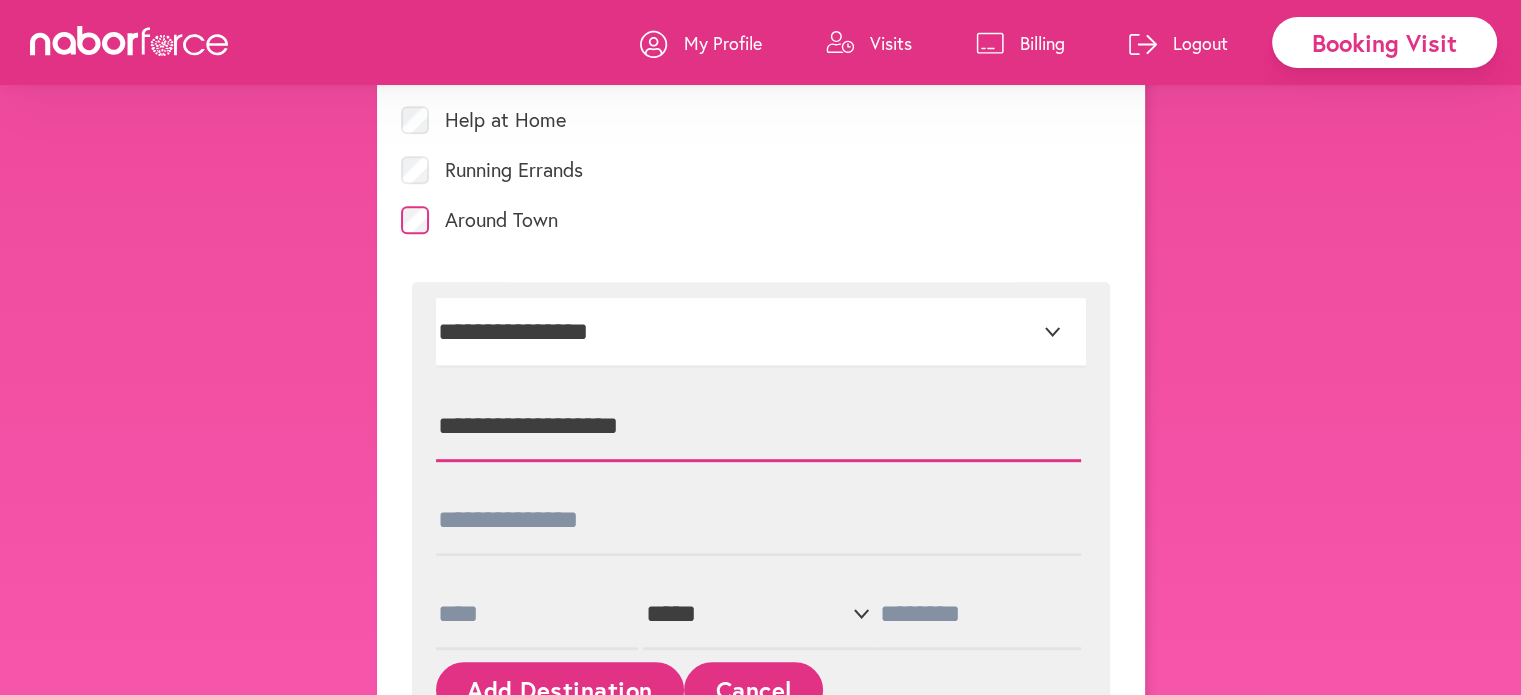 paste on "**********" 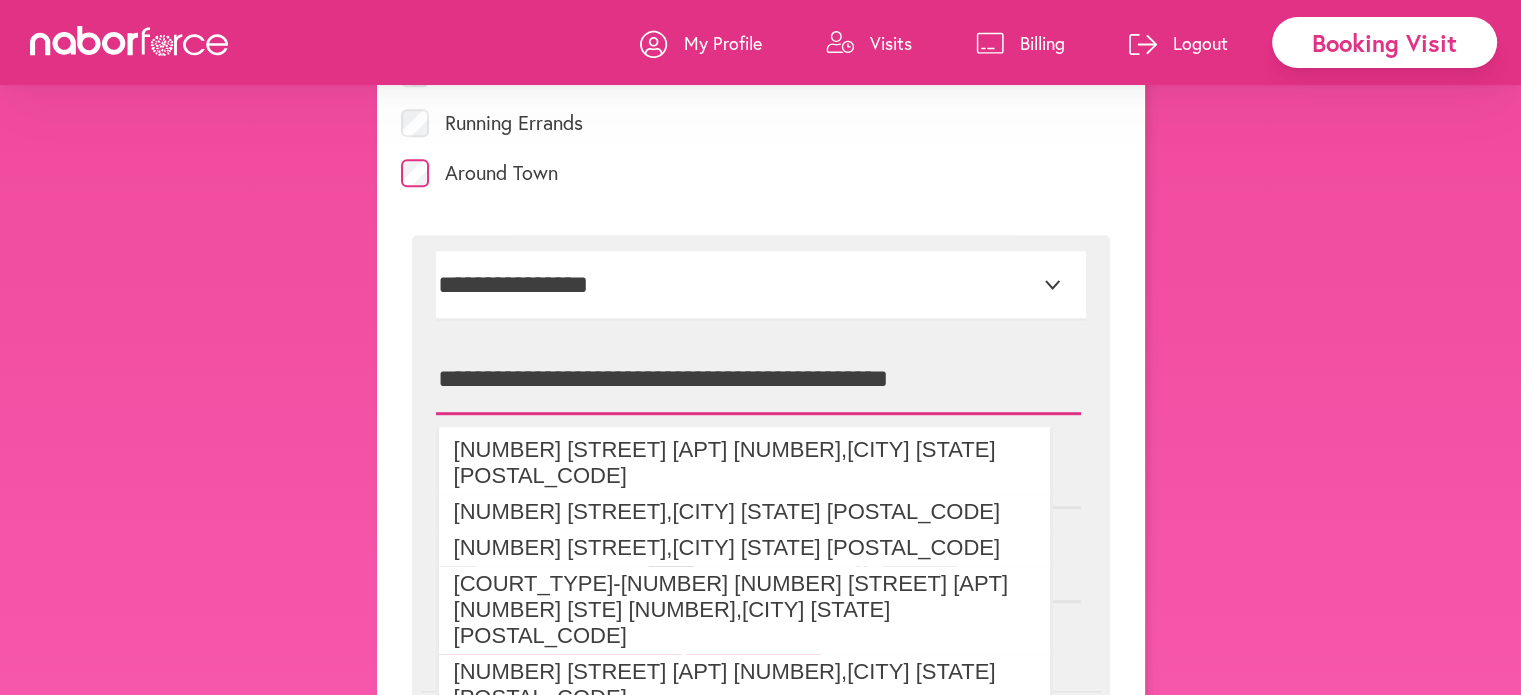 scroll, scrollTop: 1000, scrollLeft: 0, axis: vertical 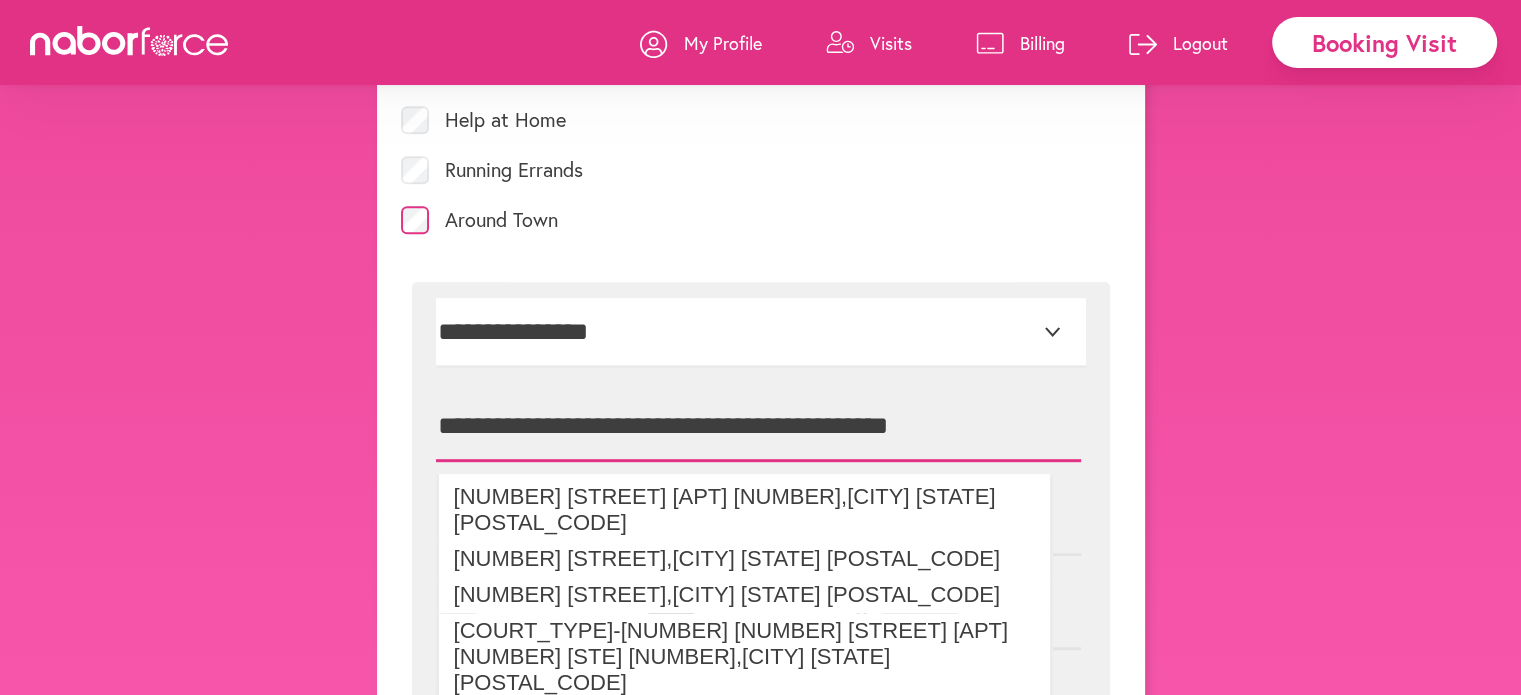 click on "**********" at bounding box center [758, 427] 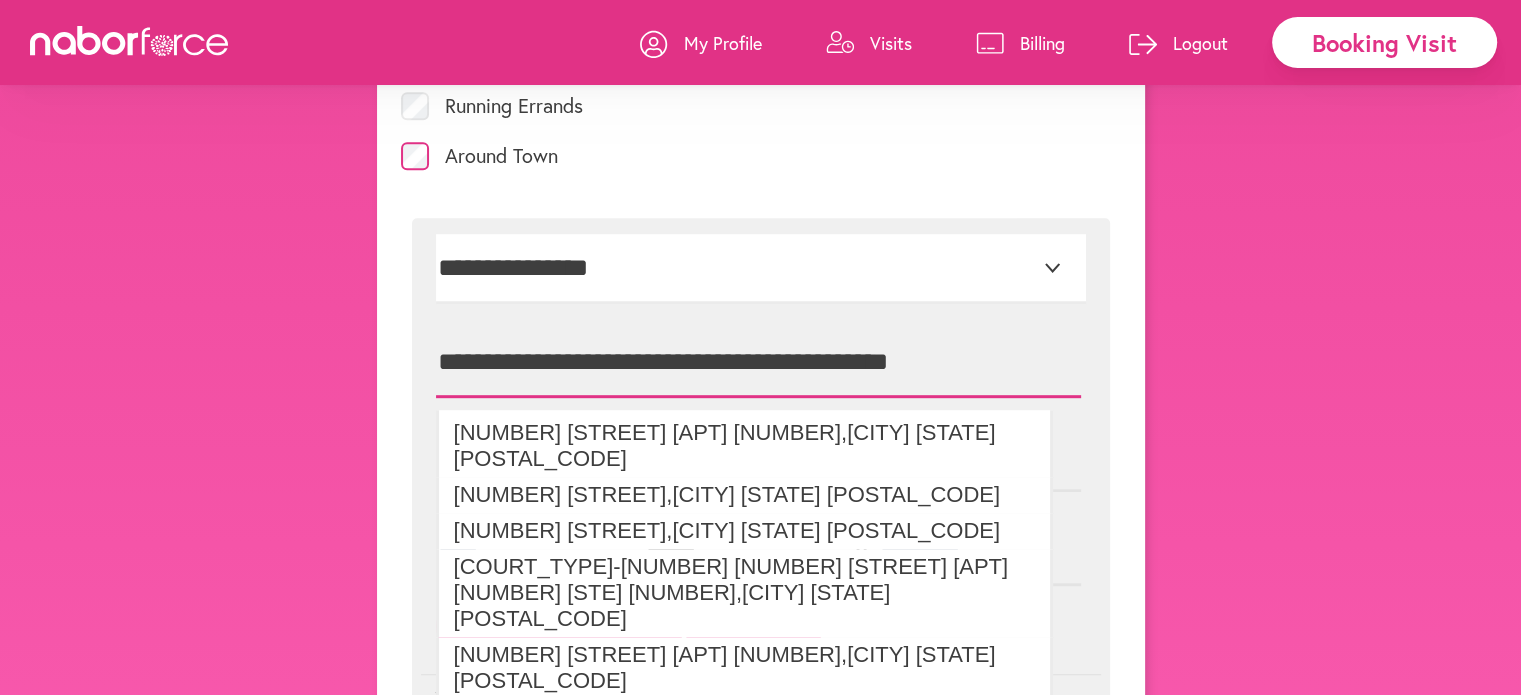 scroll, scrollTop: 1100, scrollLeft: 0, axis: vertical 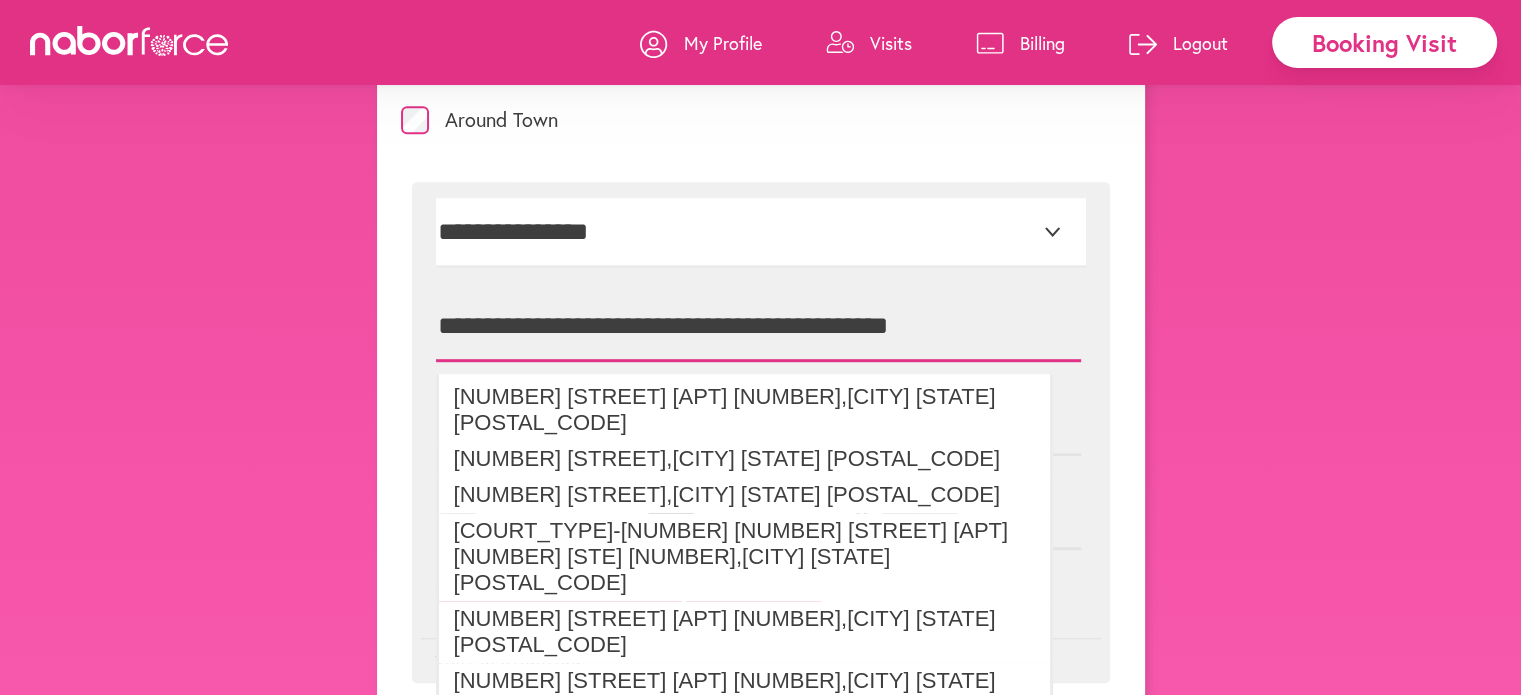 type on "**********" 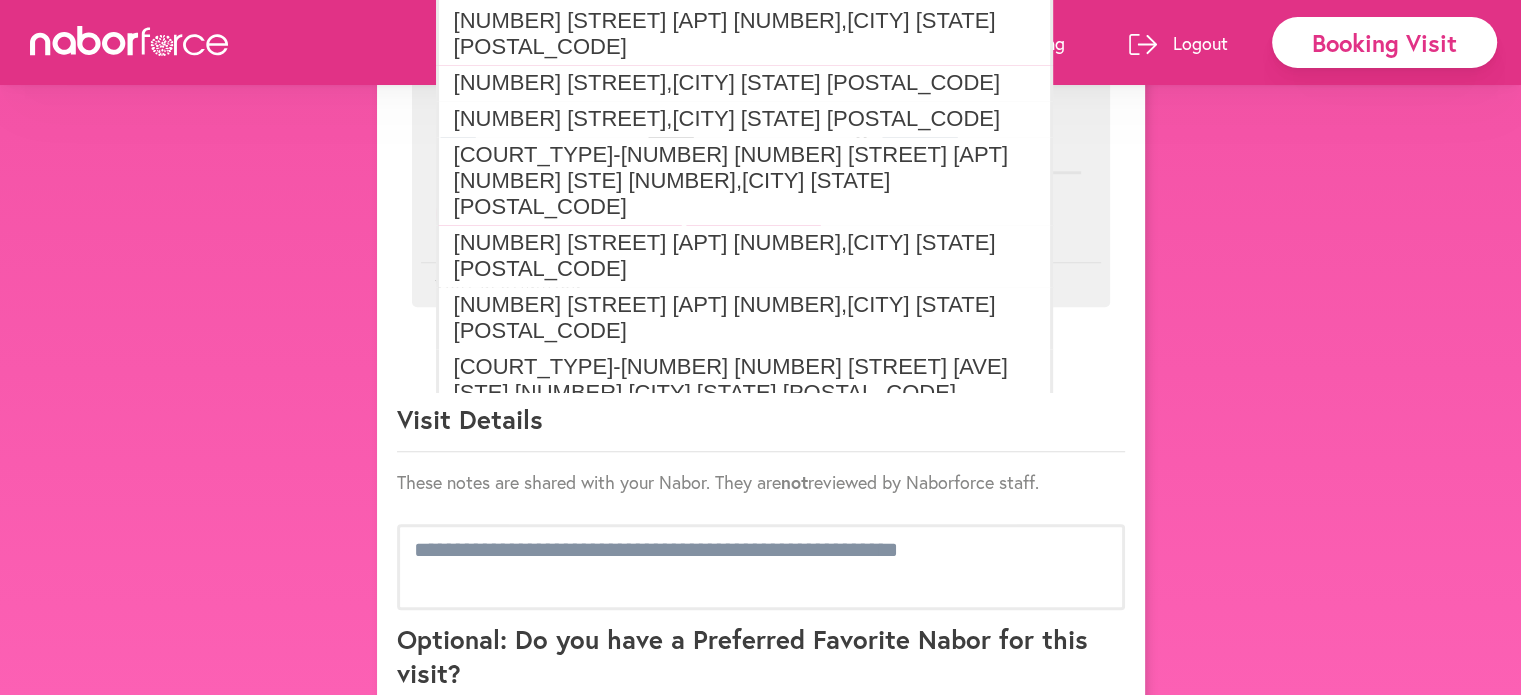 scroll, scrollTop: 1500, scrollLeft: 0, axis: vertical 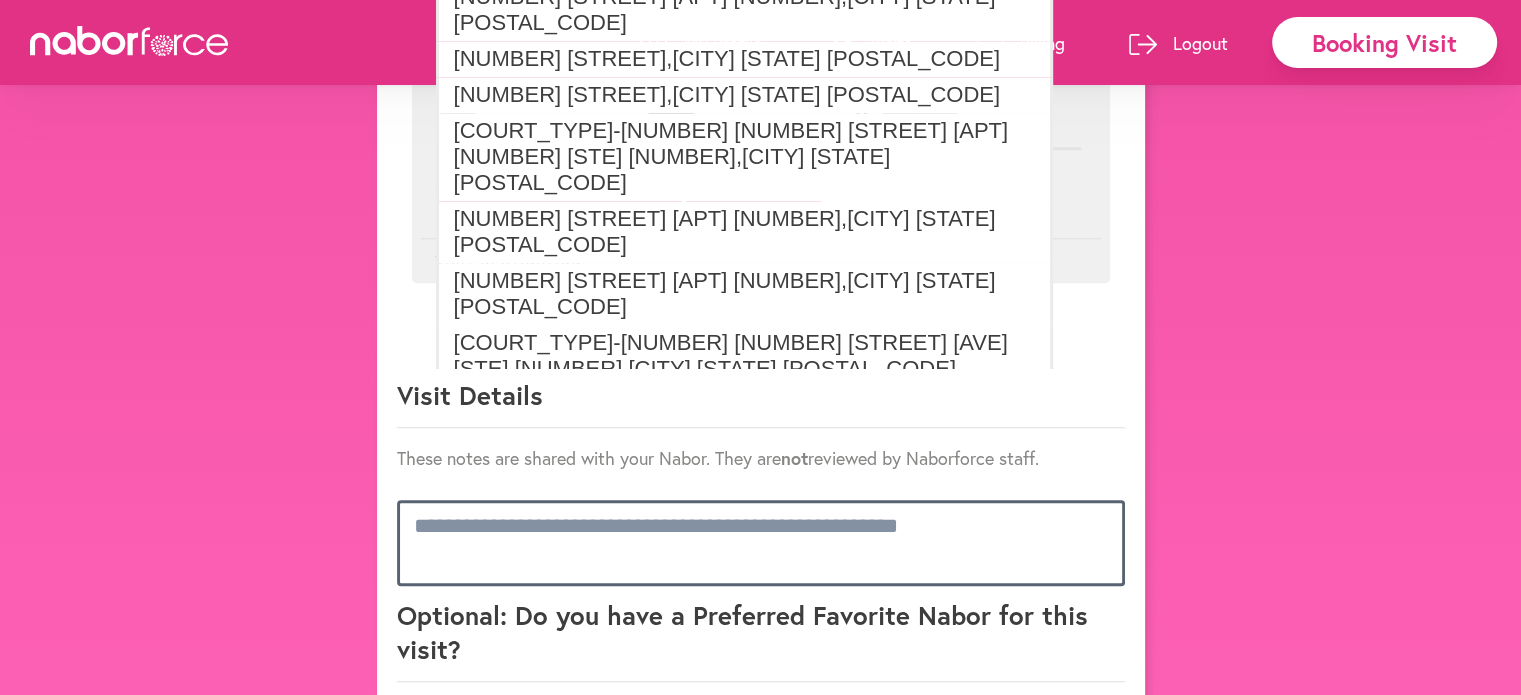 click at bounding box center [761, 543] 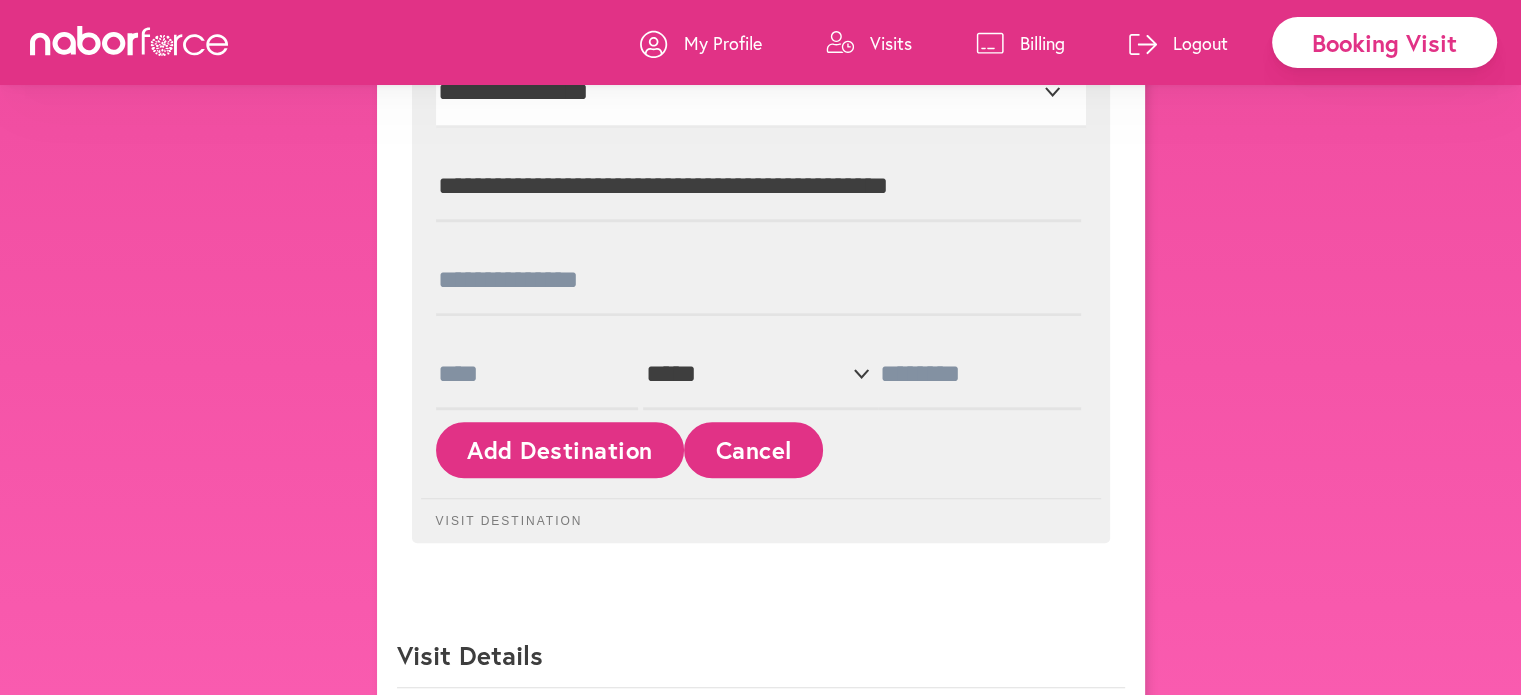 scroll, scrollTop: 1200, scrollLeft: 0, axis: vertical 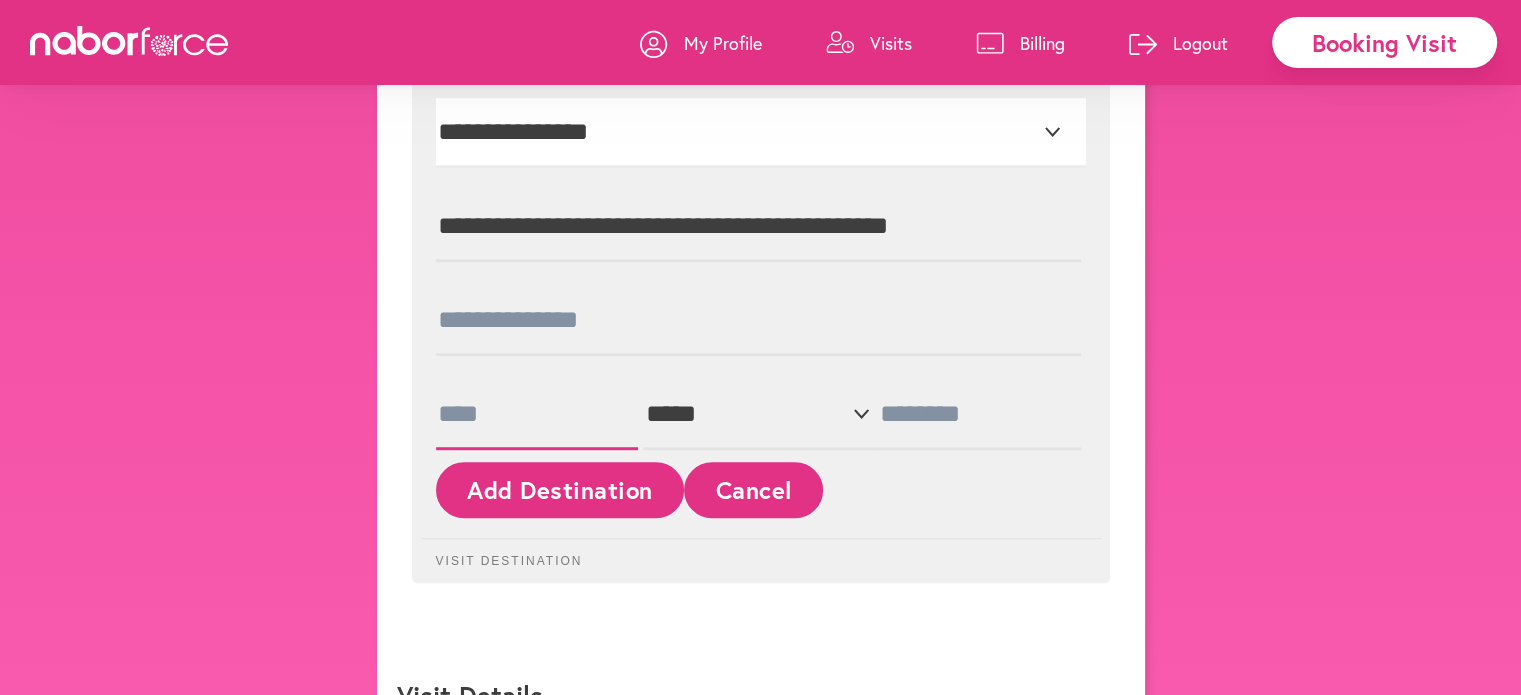 click at bounding box center [537, 415] 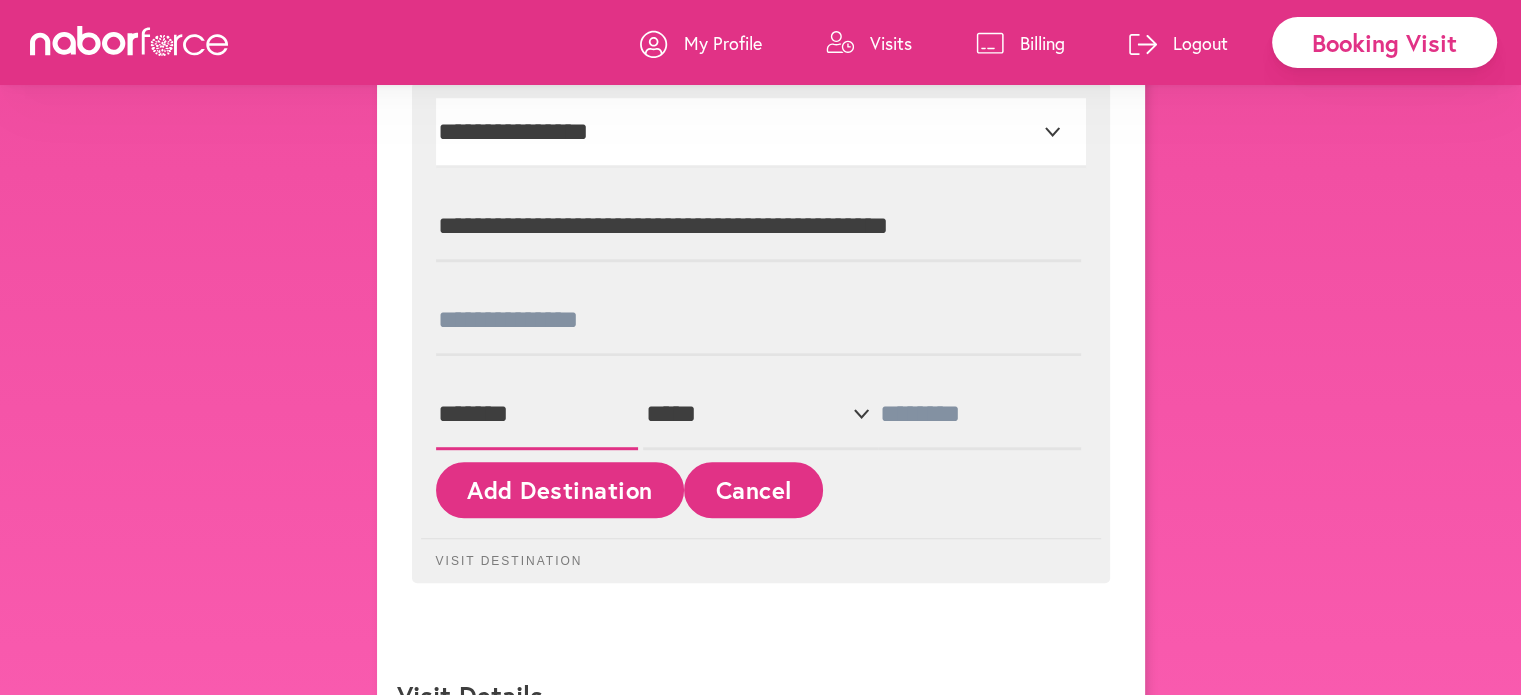 type on "*******" 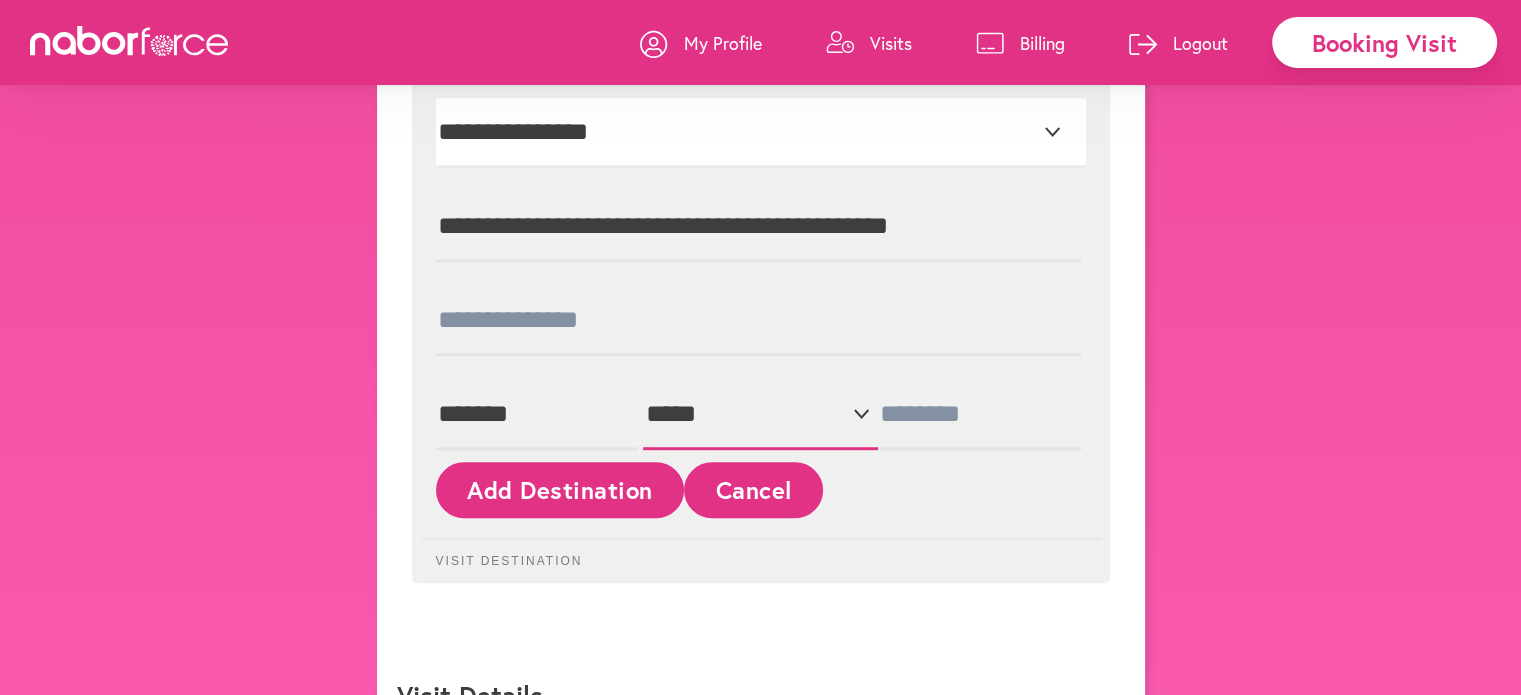 click on "**********" at bounding box center [760, 415] 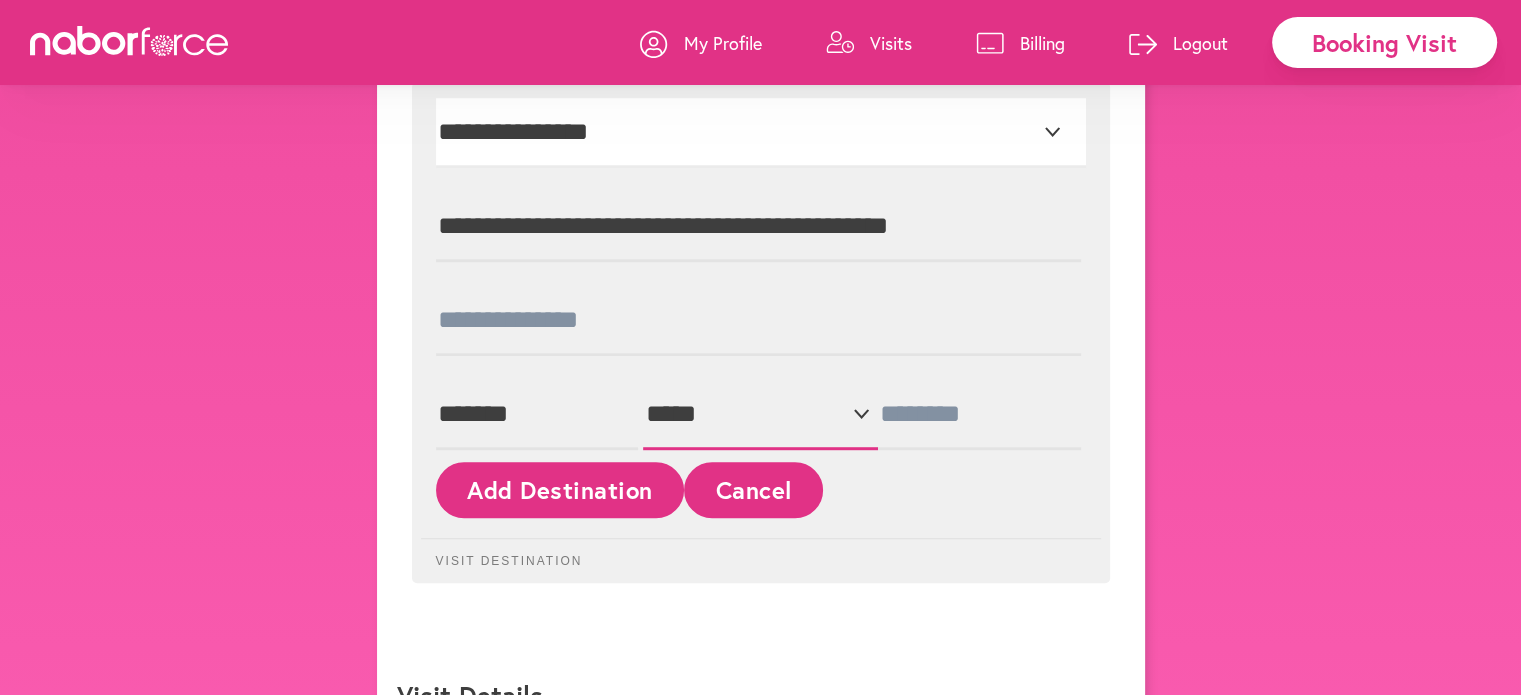 select on "**" 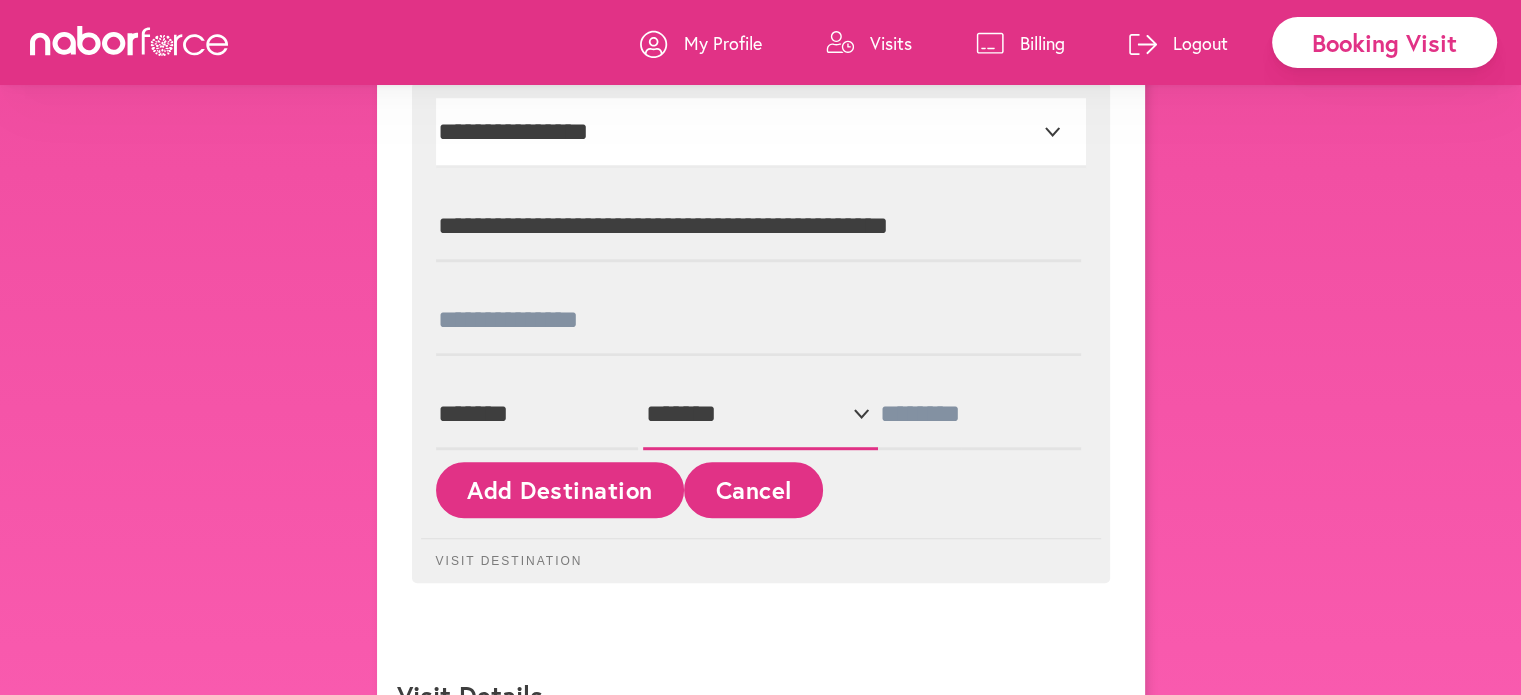 click on "**********" at bounding box center (760, 415) 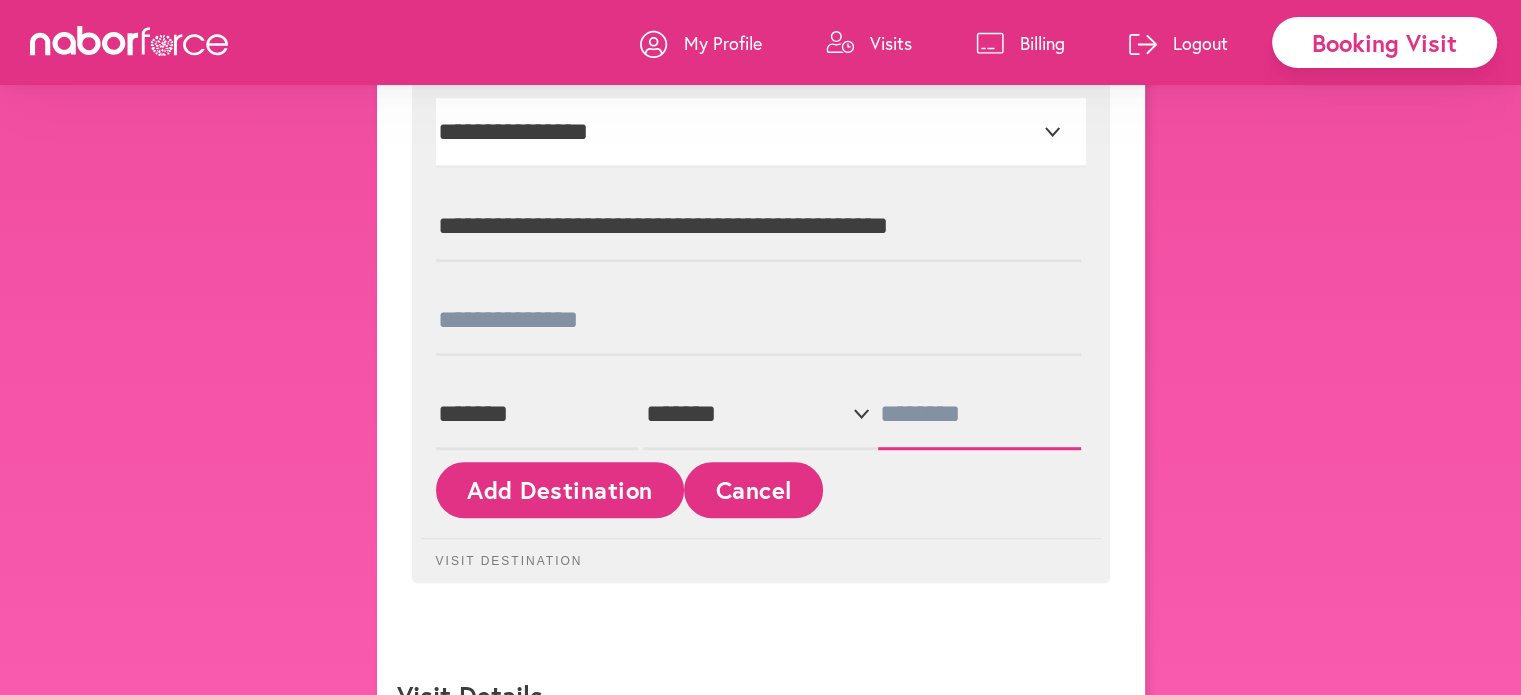 click at bounding box center (979, 415) 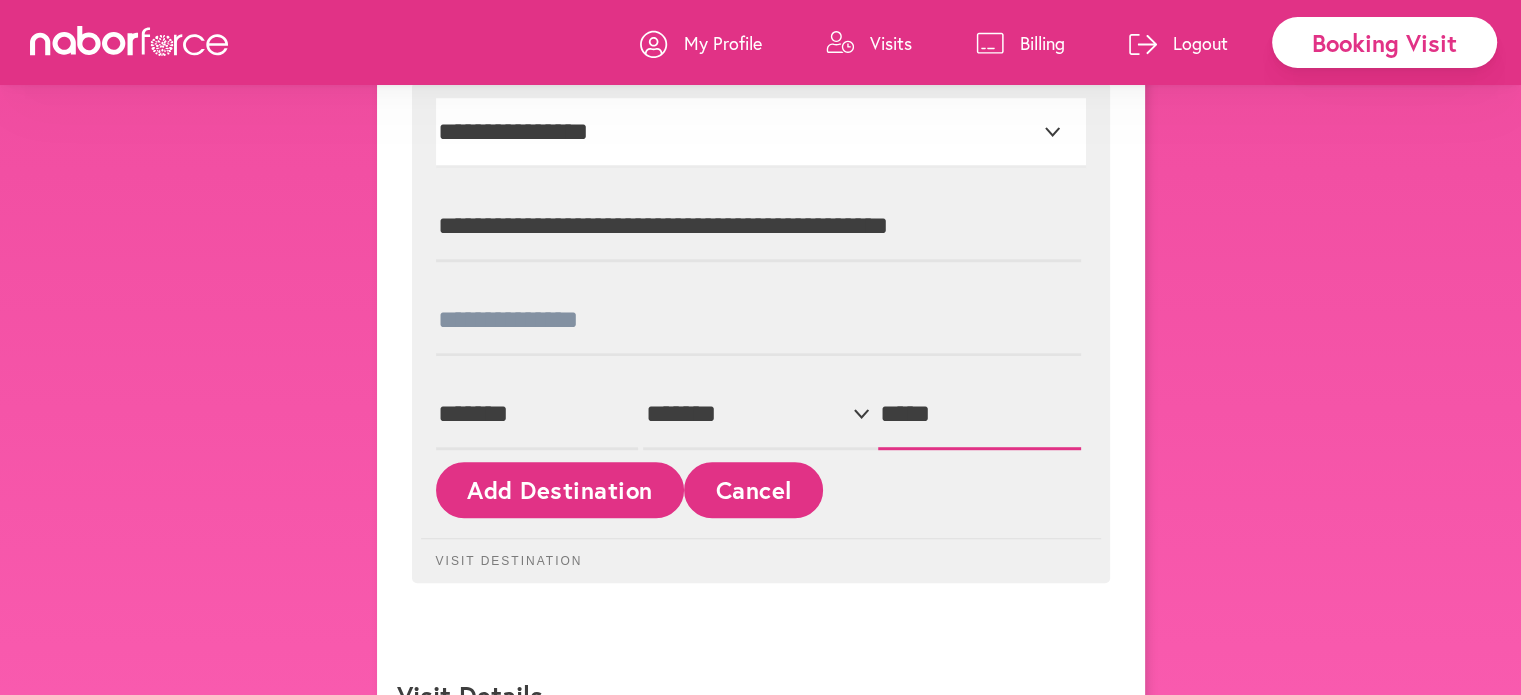 type on "*****" 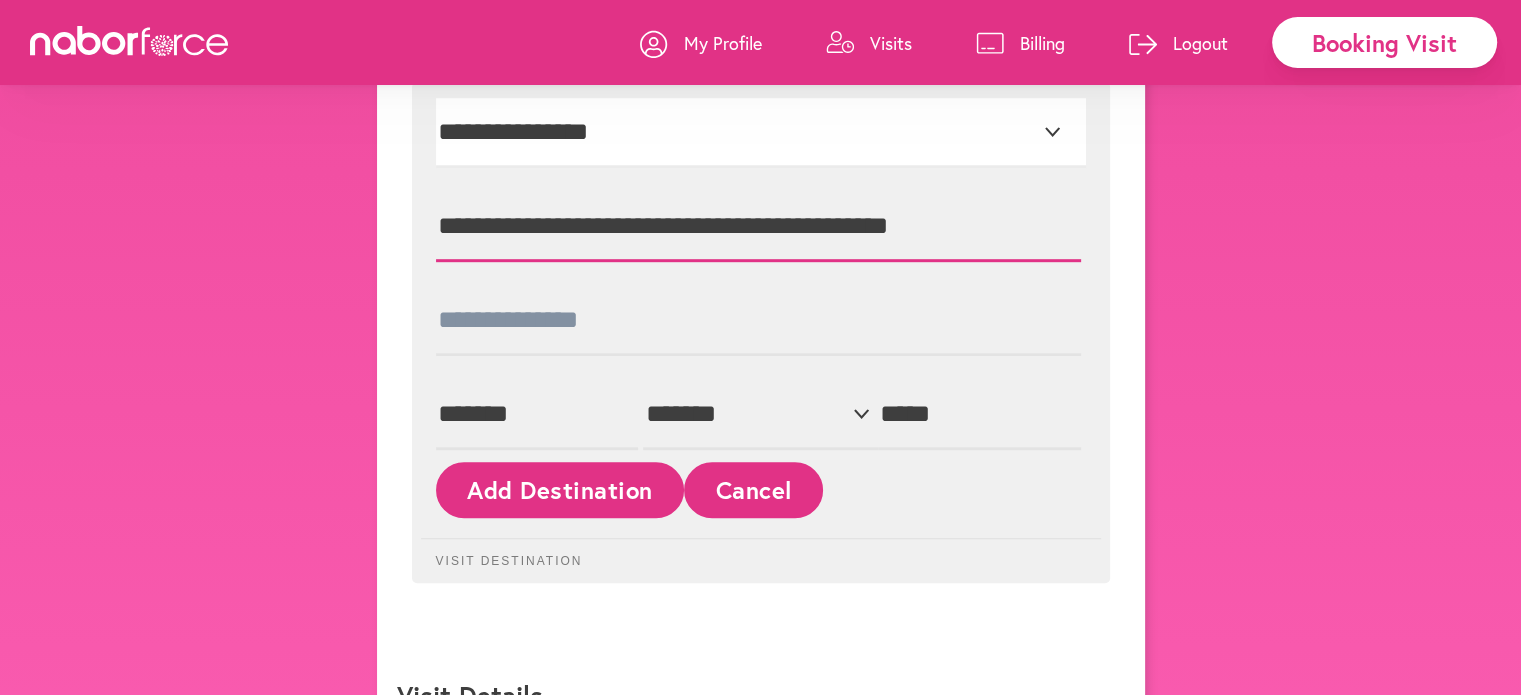 drag, startPoint x: 975, startPoint y: 220, endPoint x: 775, endPoint y: 218, distance: 200.01 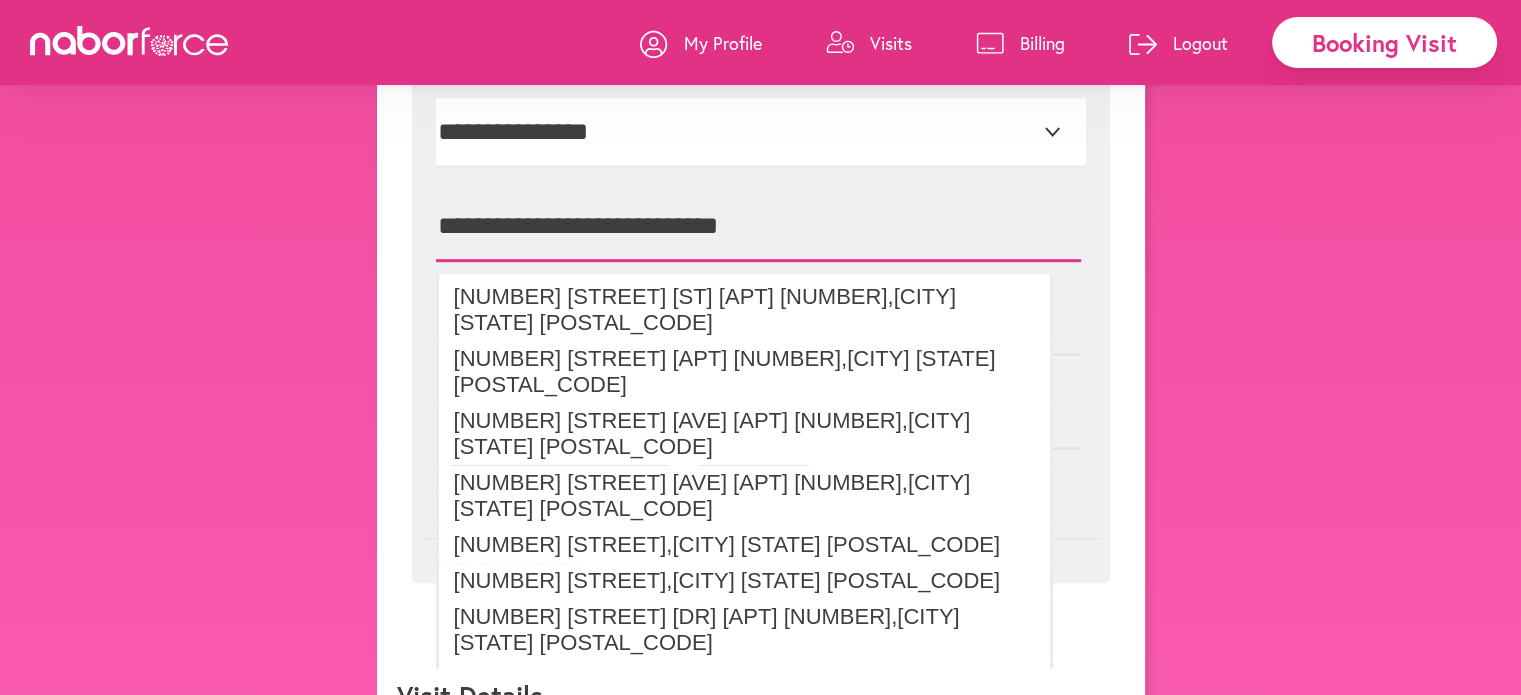 type on "**********" 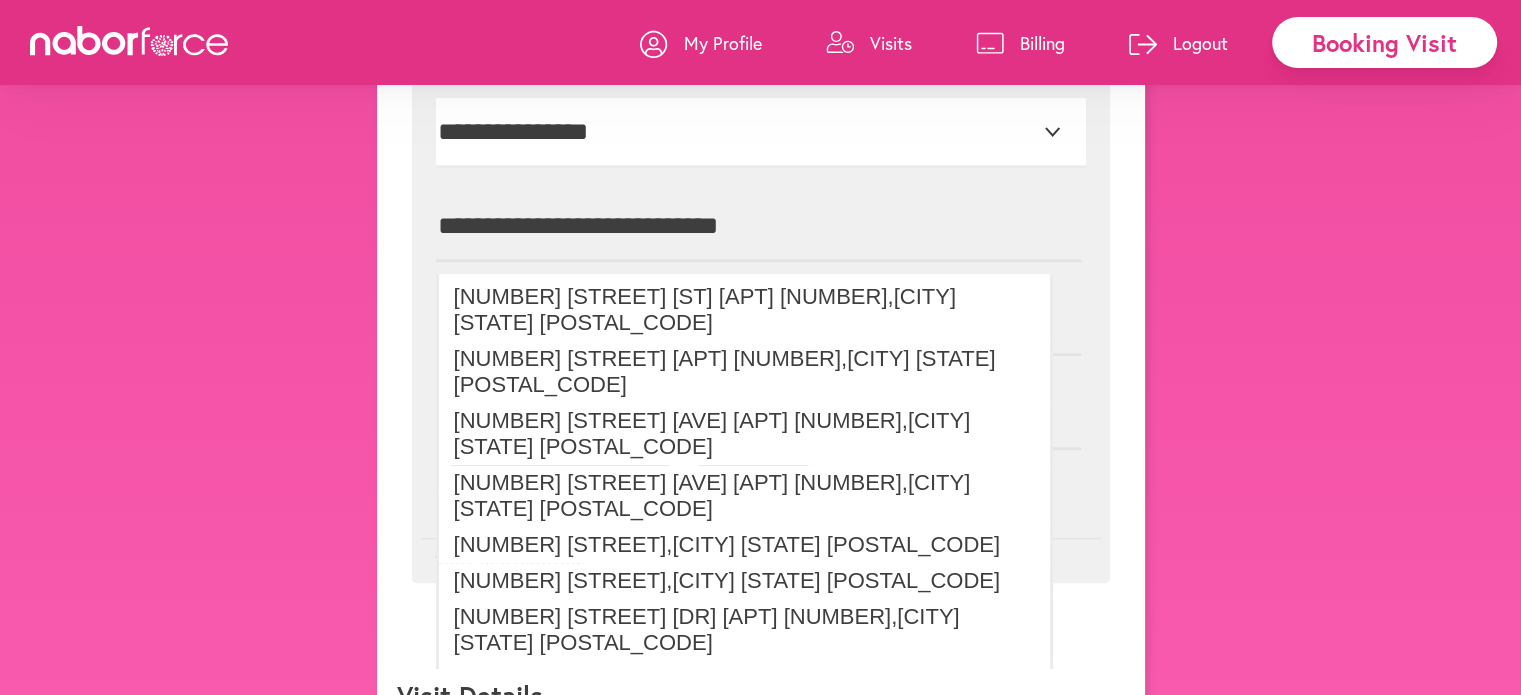 click on "**********" 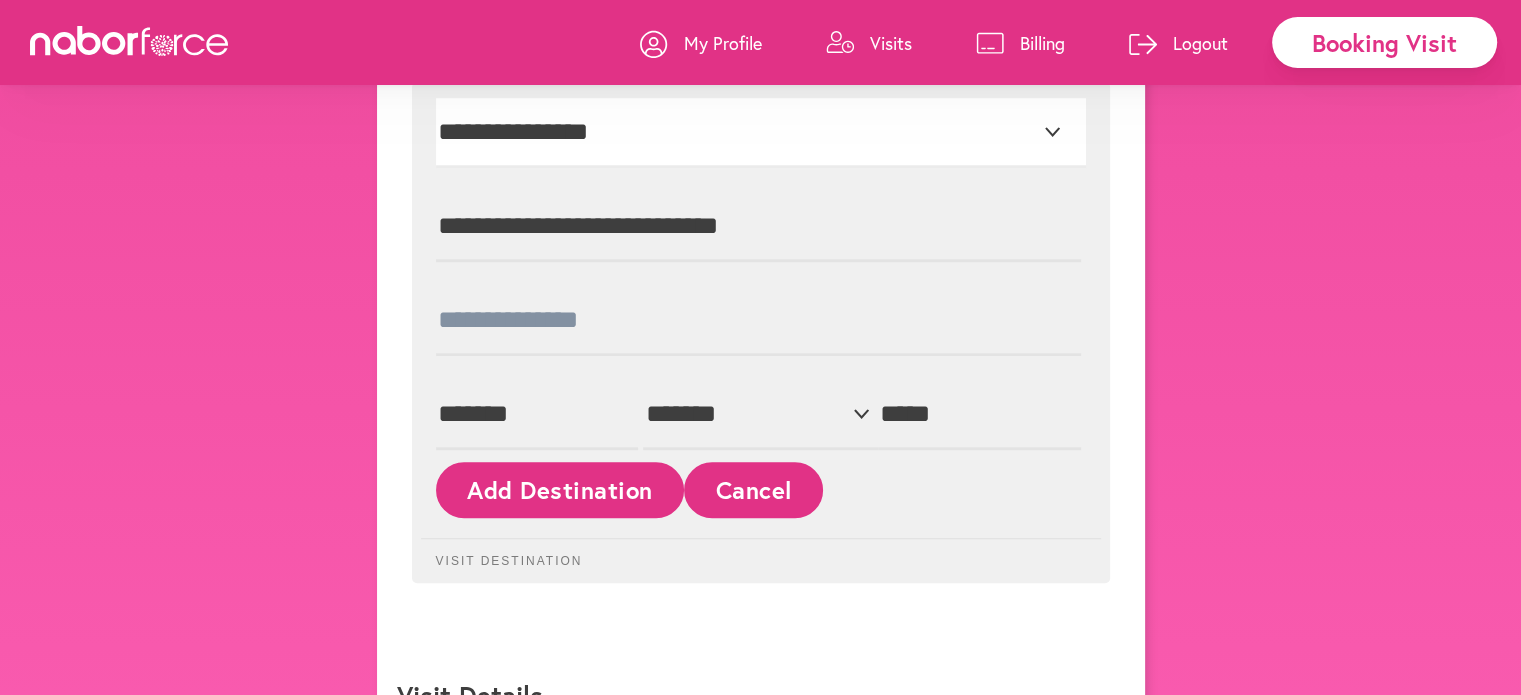 click on "Add Destination" at bounding box center (560, 489) 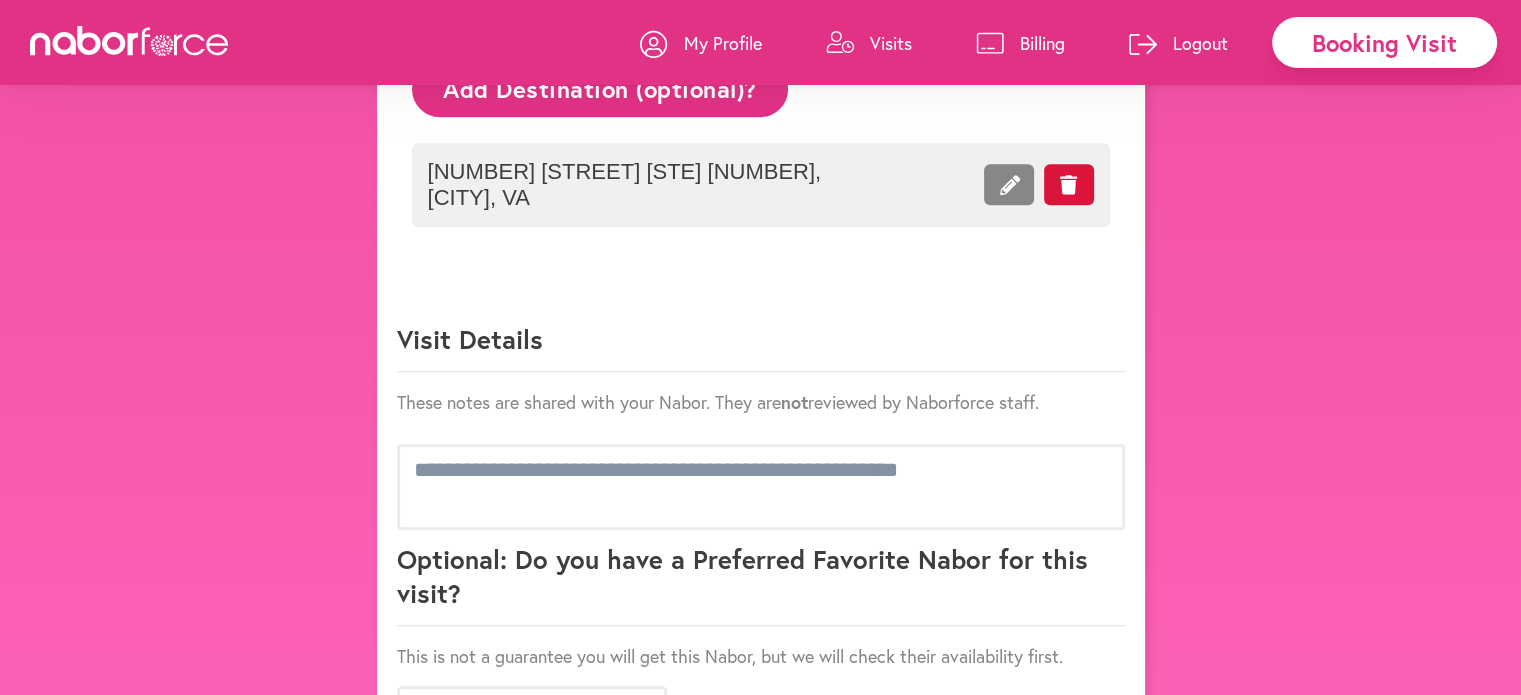 scroll, scrollTop: 1200, scrollLeft: 0, axis: vertical 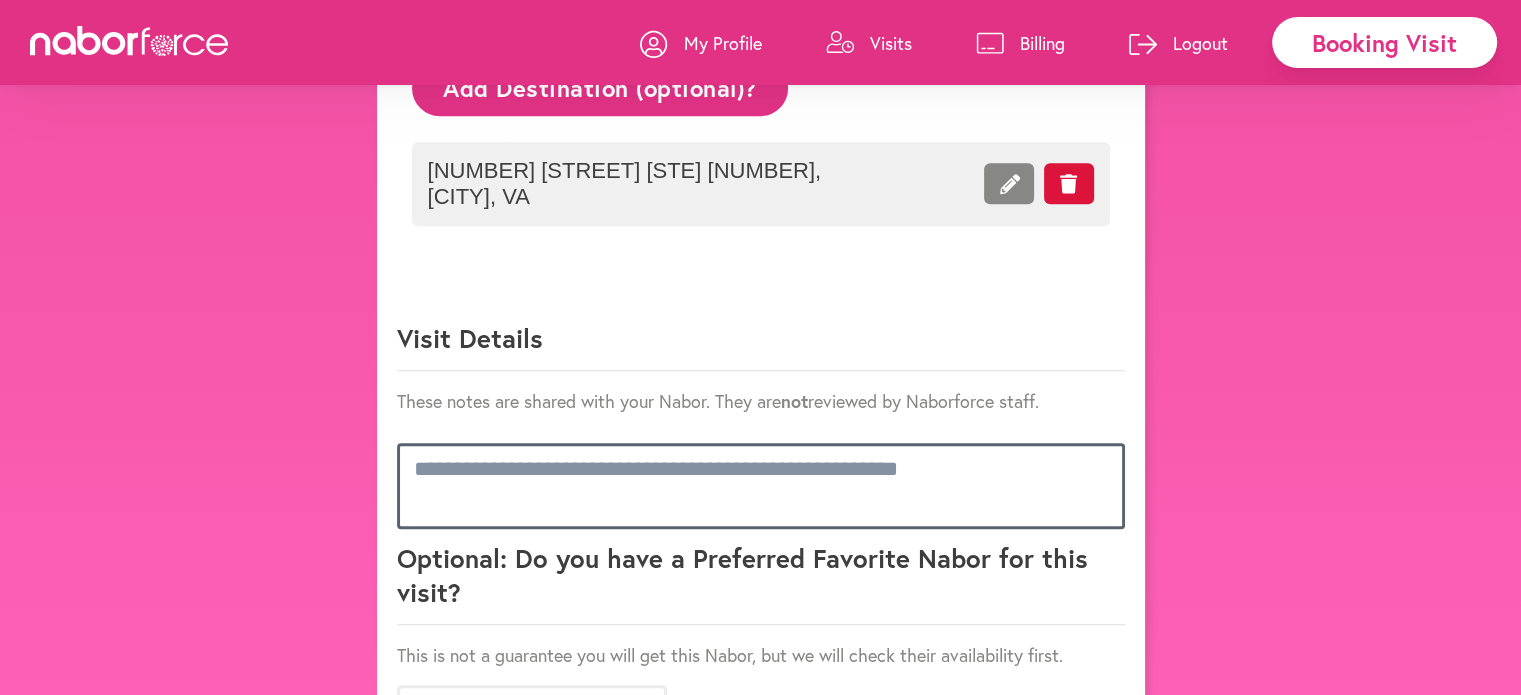 click at bounding box center (761, 486) 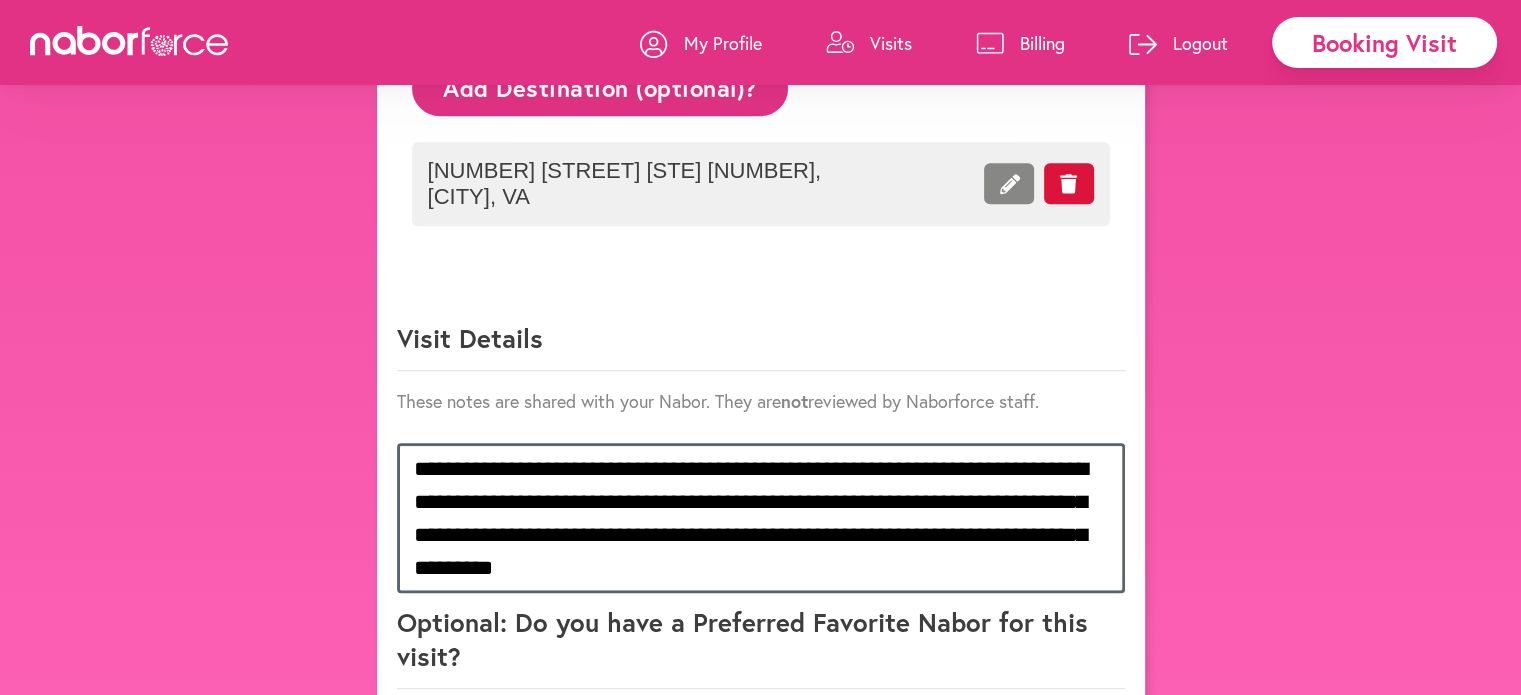 click on "**********" at bounding box center [761, 518] 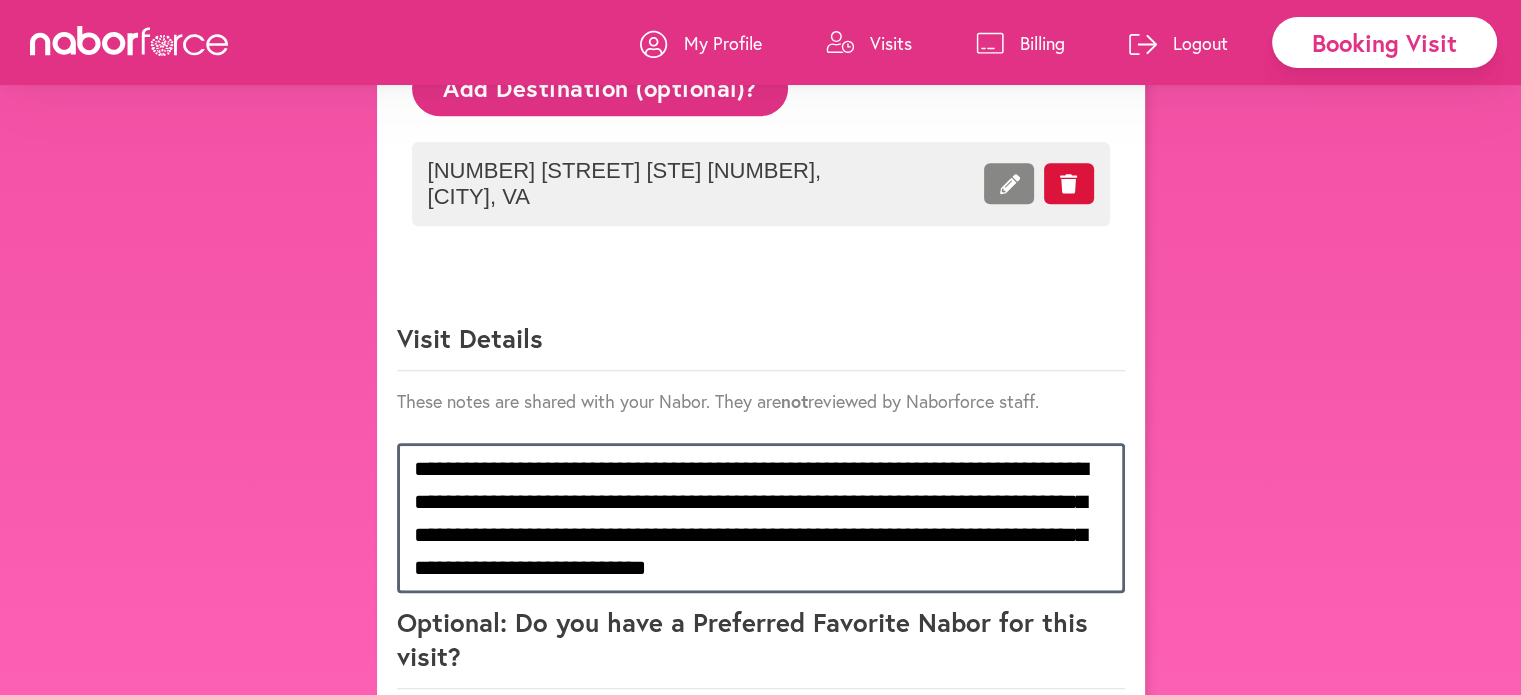 scroll, scrollTop: 0, scrollLeft: 0, axis: both 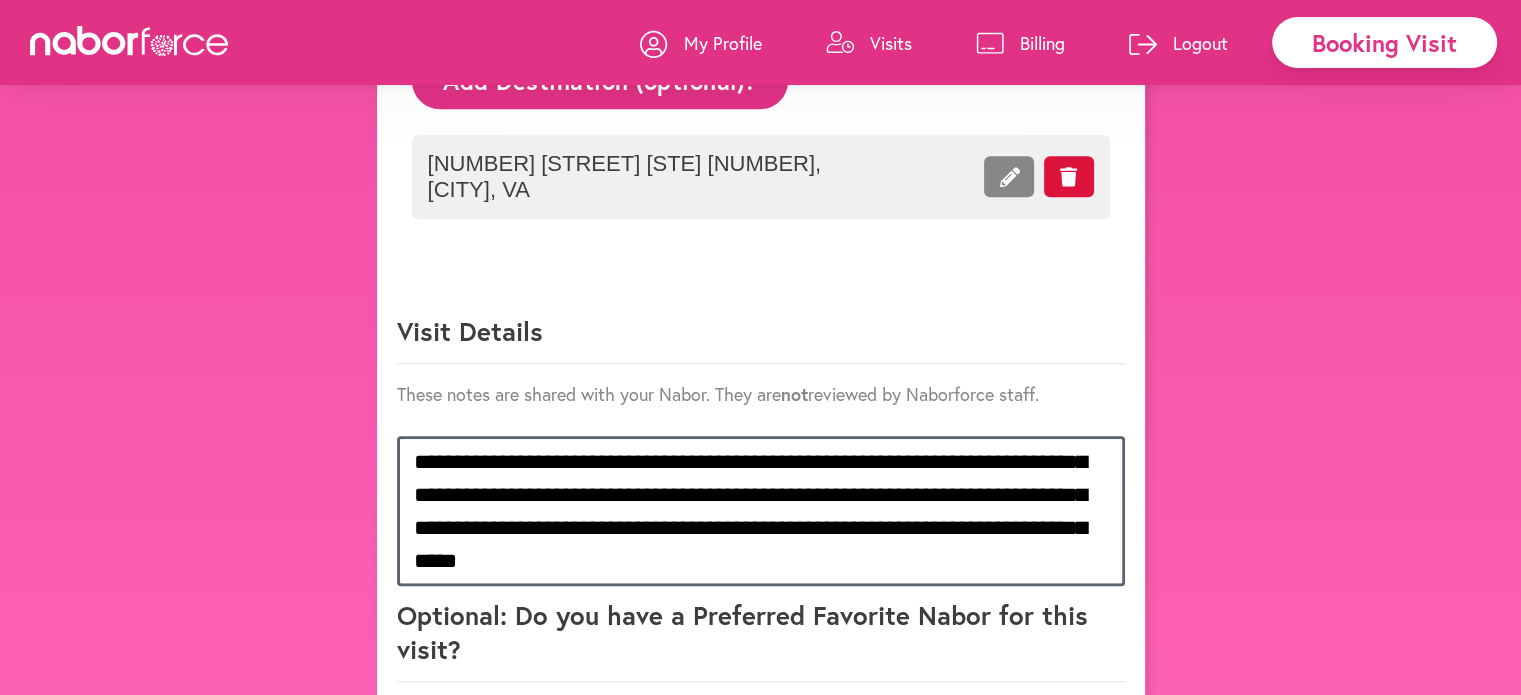 click on "**********" at bounding box center (761, 511) 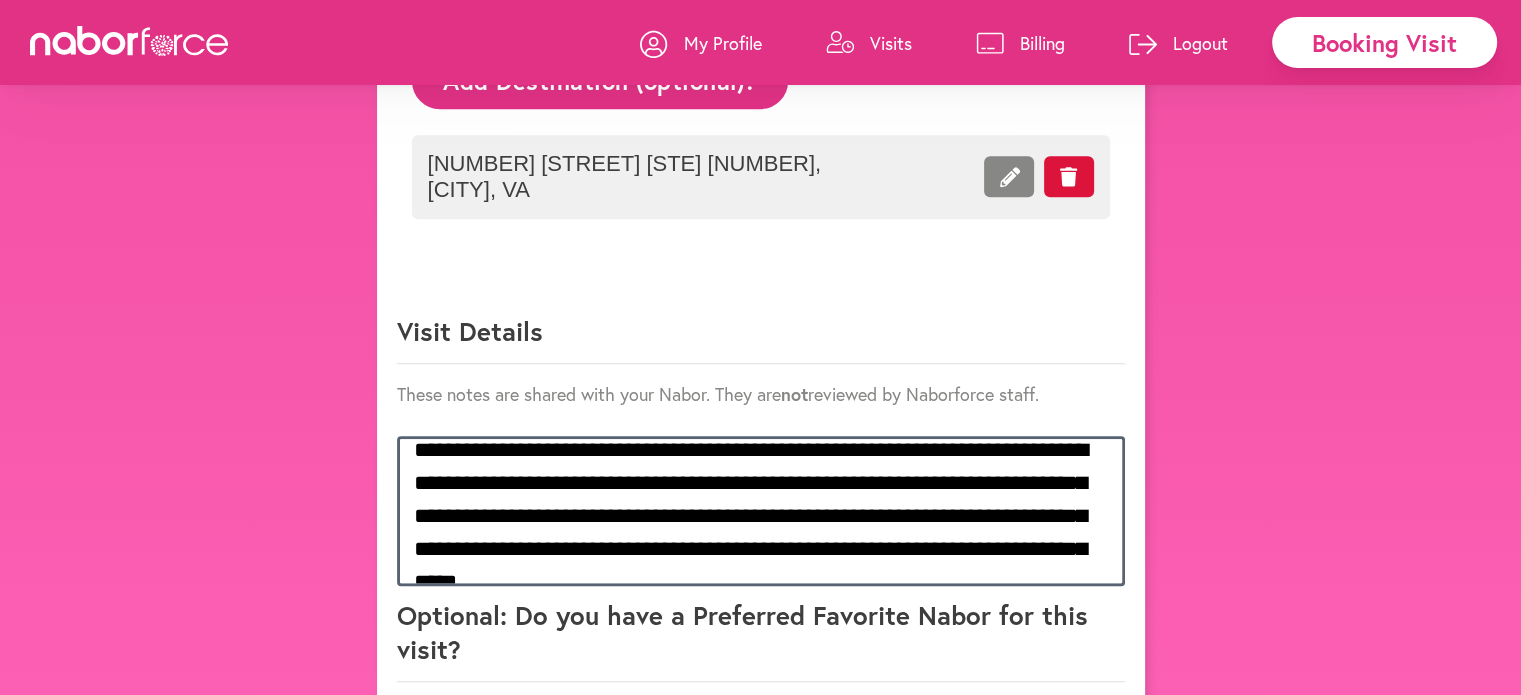 scroll, scrollTop: 15, scrollLeft: 0, axis: vertical 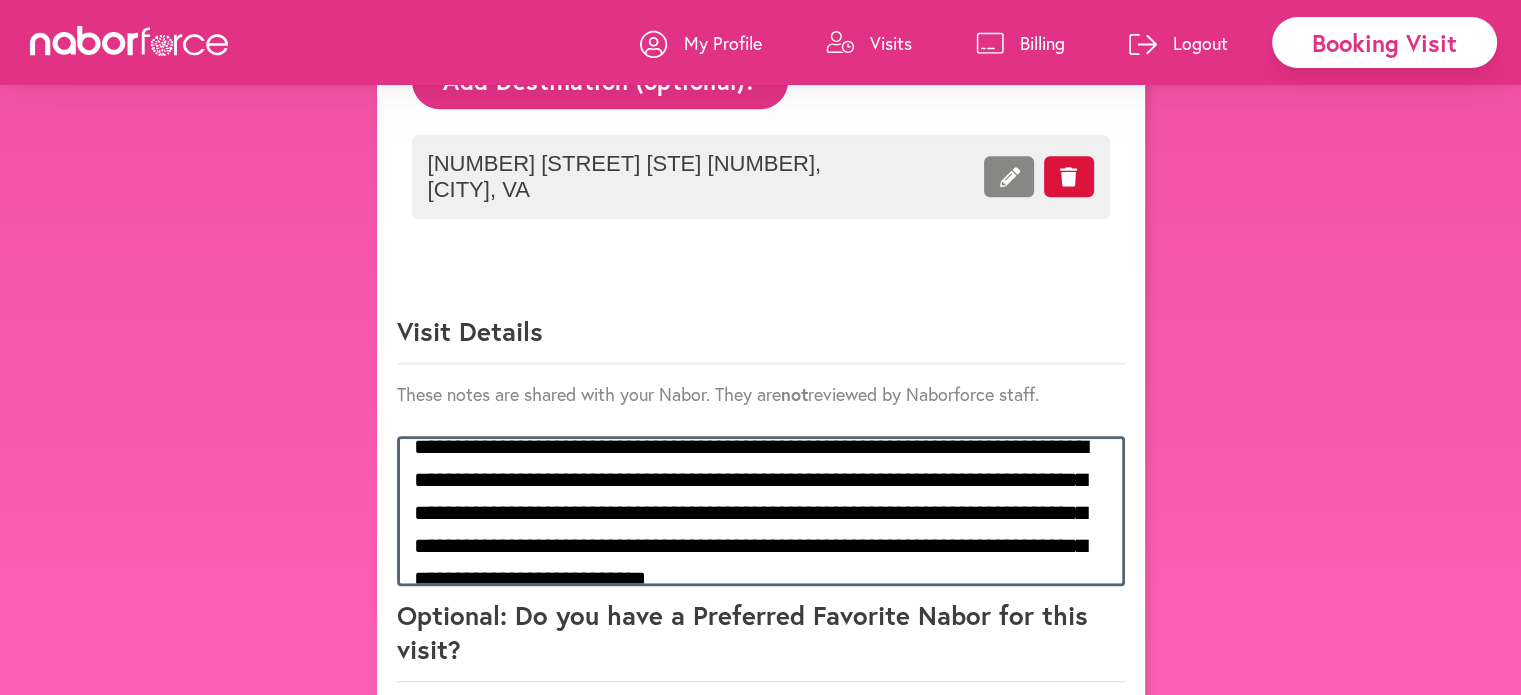 click on "**********" at bounding box center (761, 511) 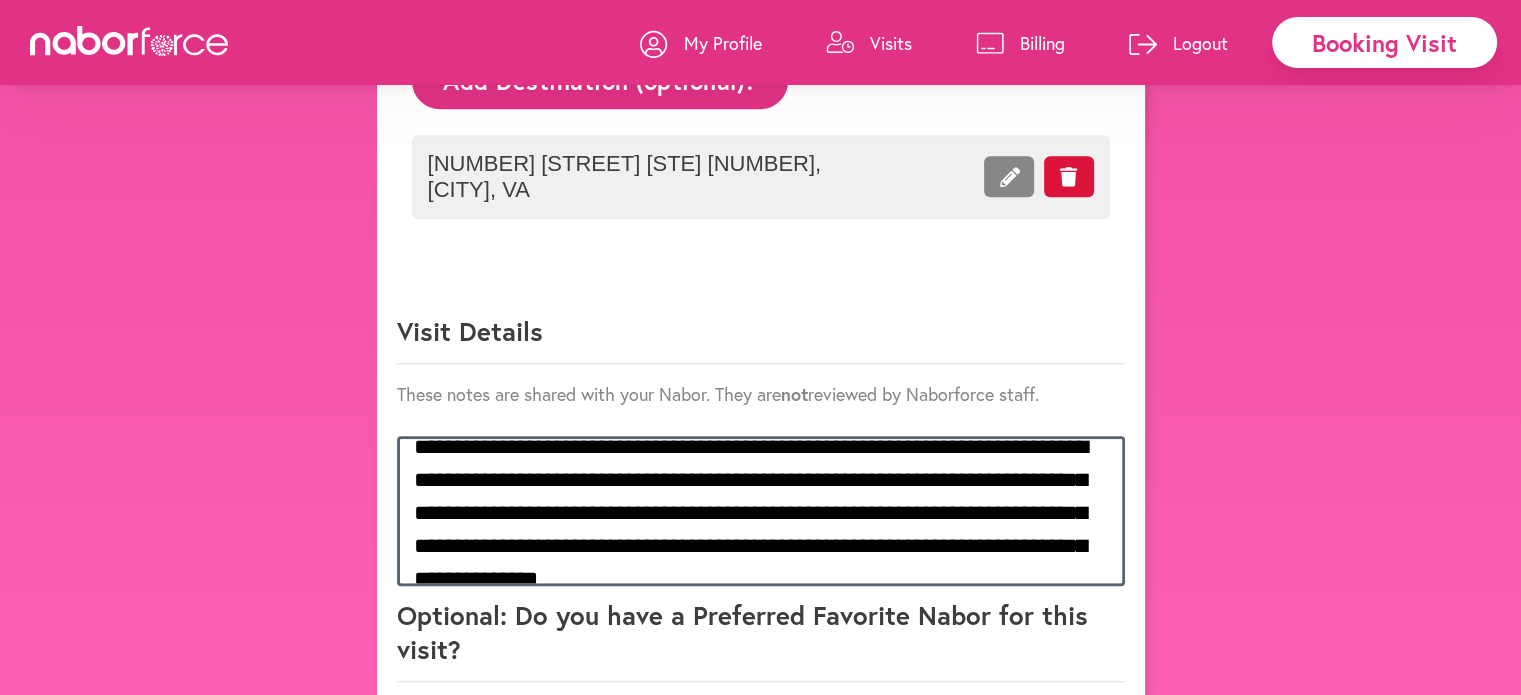 click on "**********" at bounding box center [761, 511] 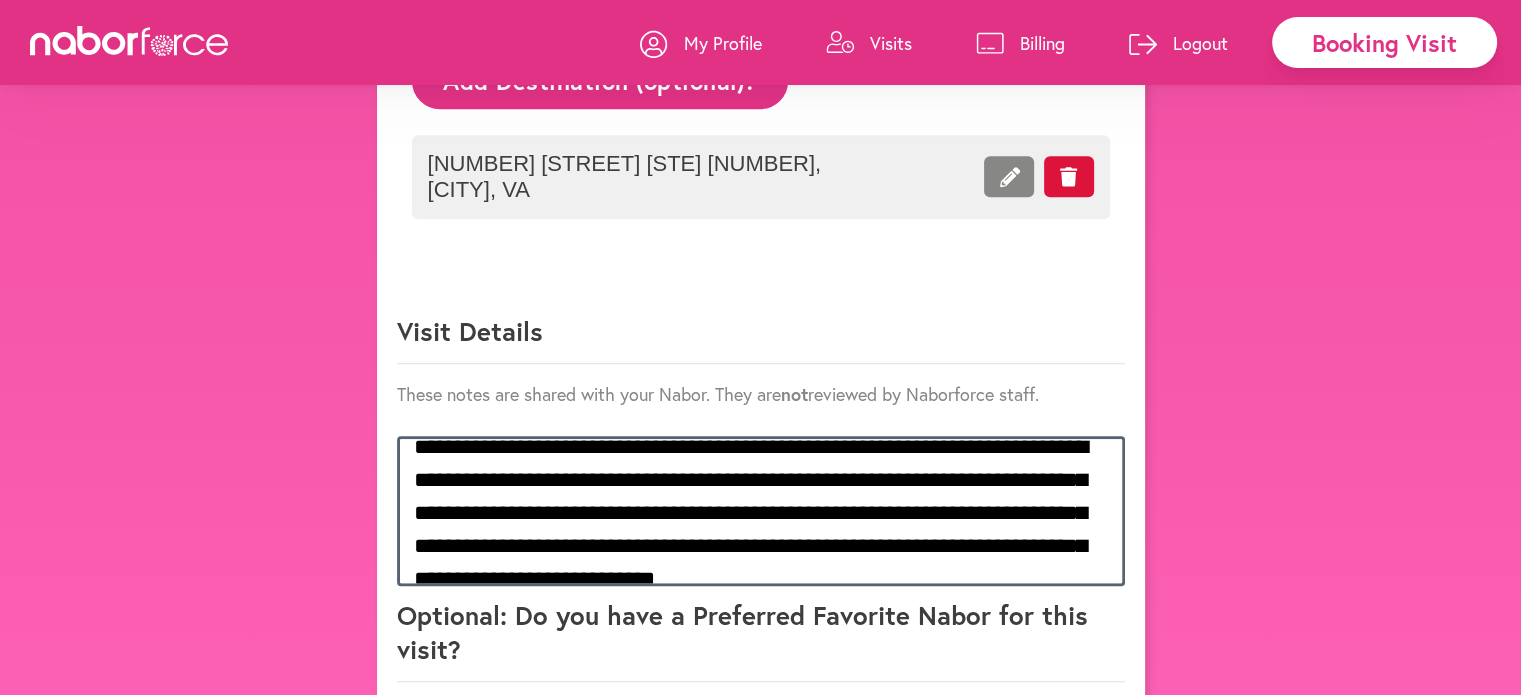 scroll, scrollTop: 33, scrollLeft: 0, axis: vertical 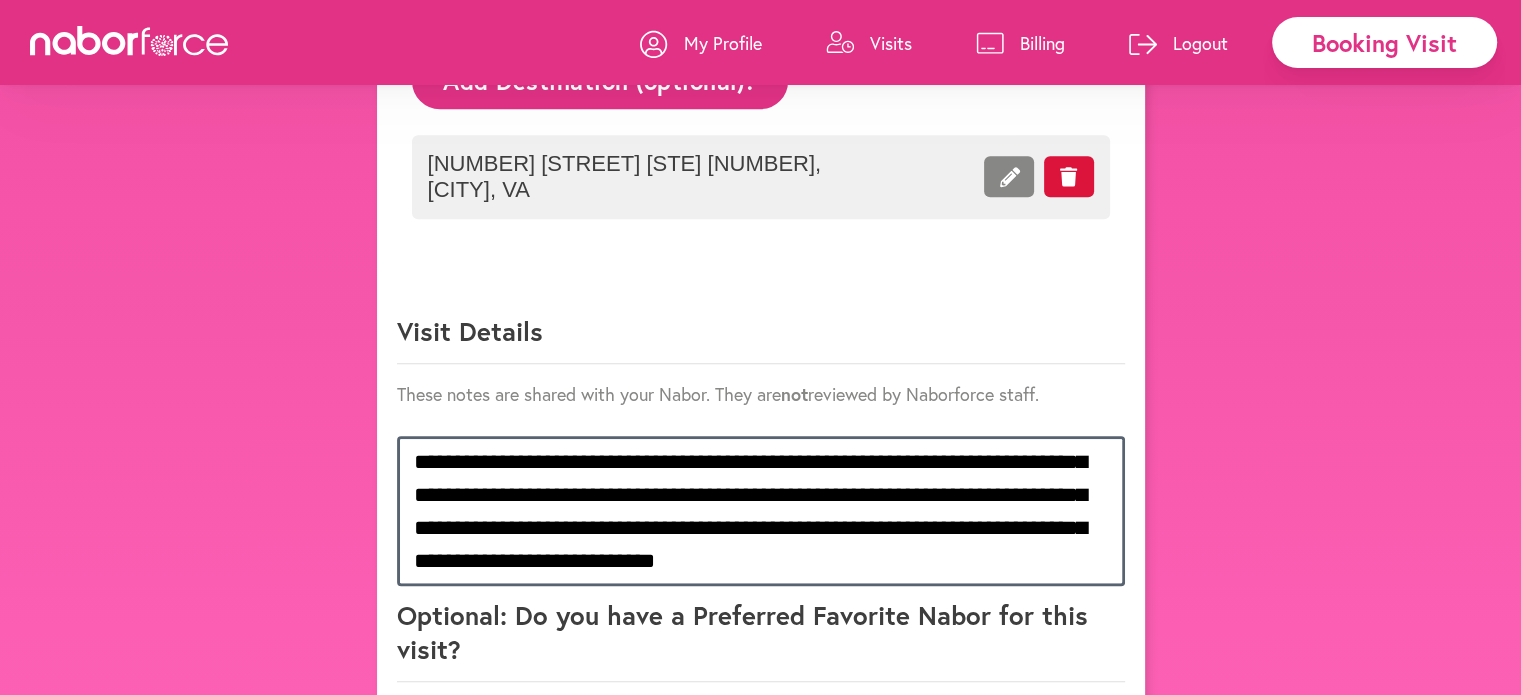 click on "**********" at bounding box center [761, 511] 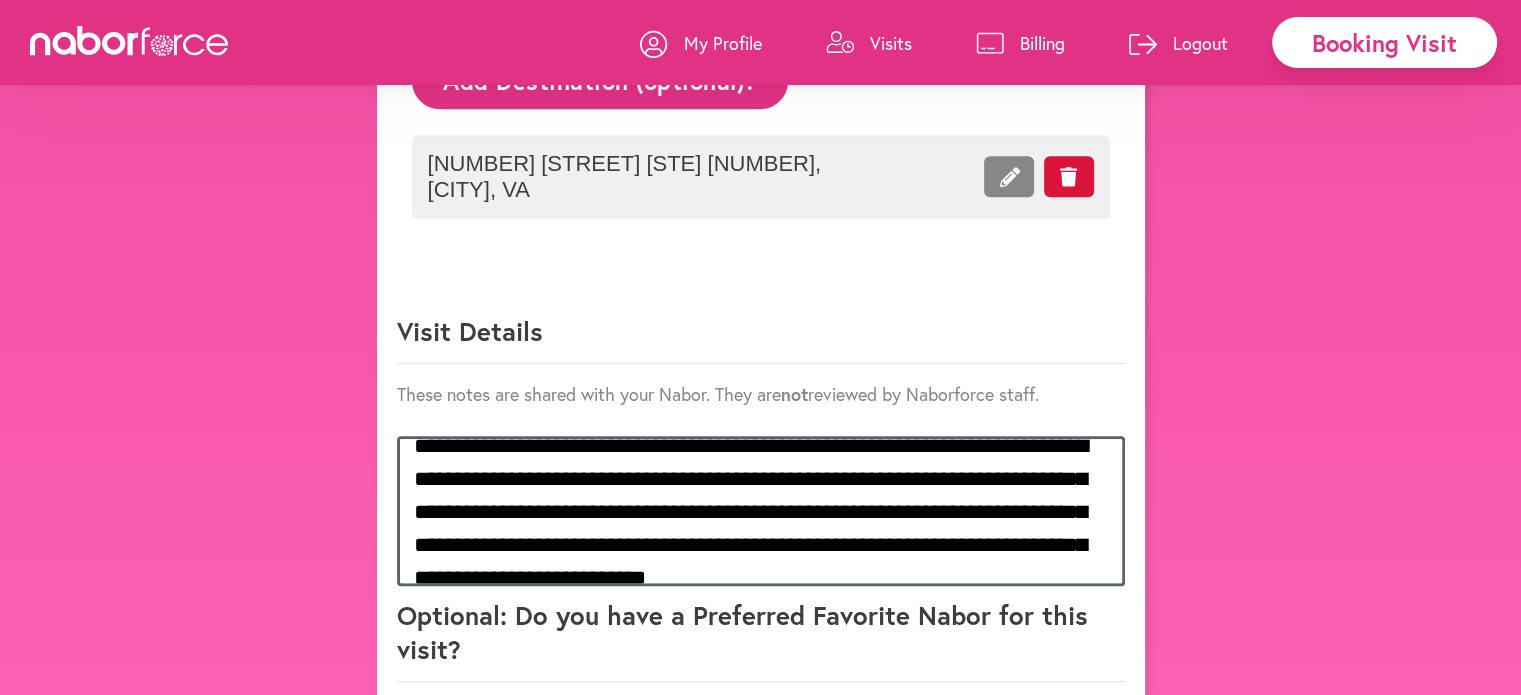 scroll, scrollTop: 0, scrollLeft: 0, axis: both 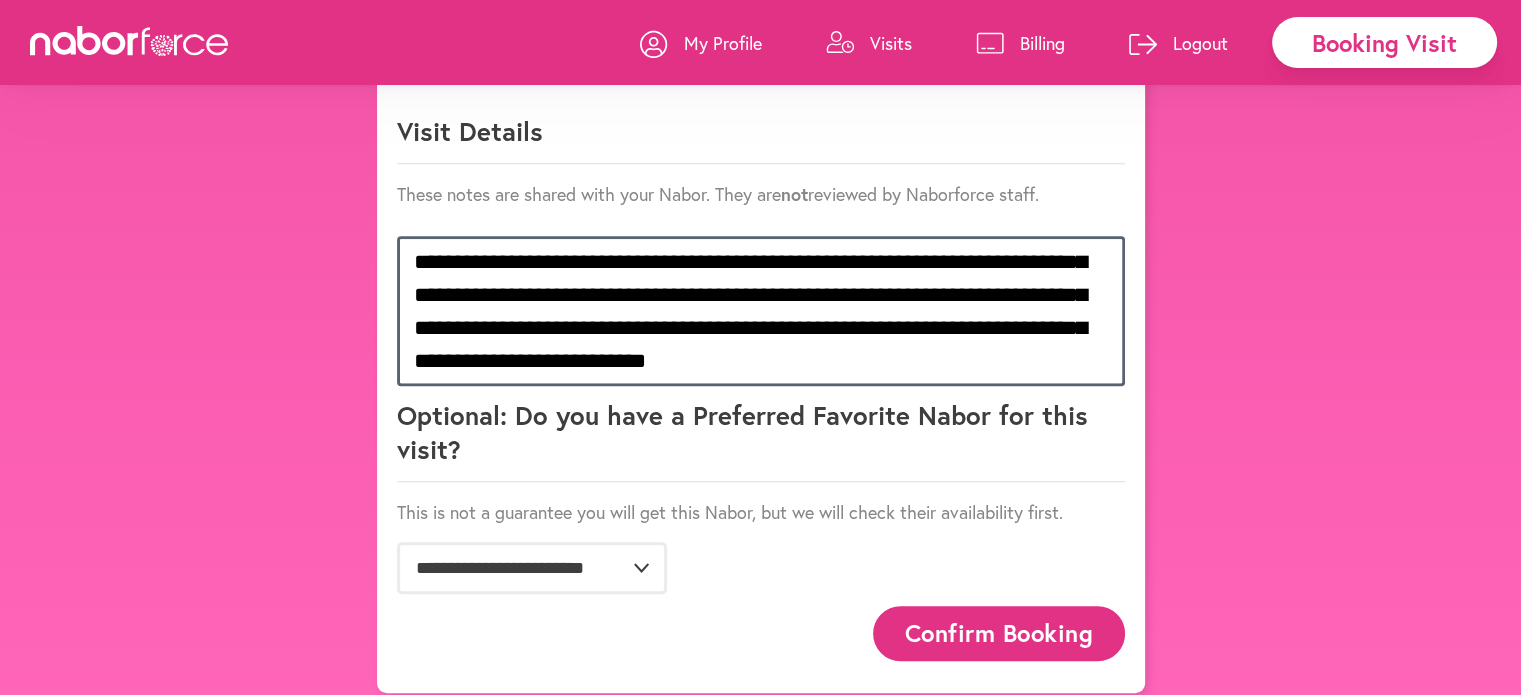 click on "**********" at bounding box center [761, 311] 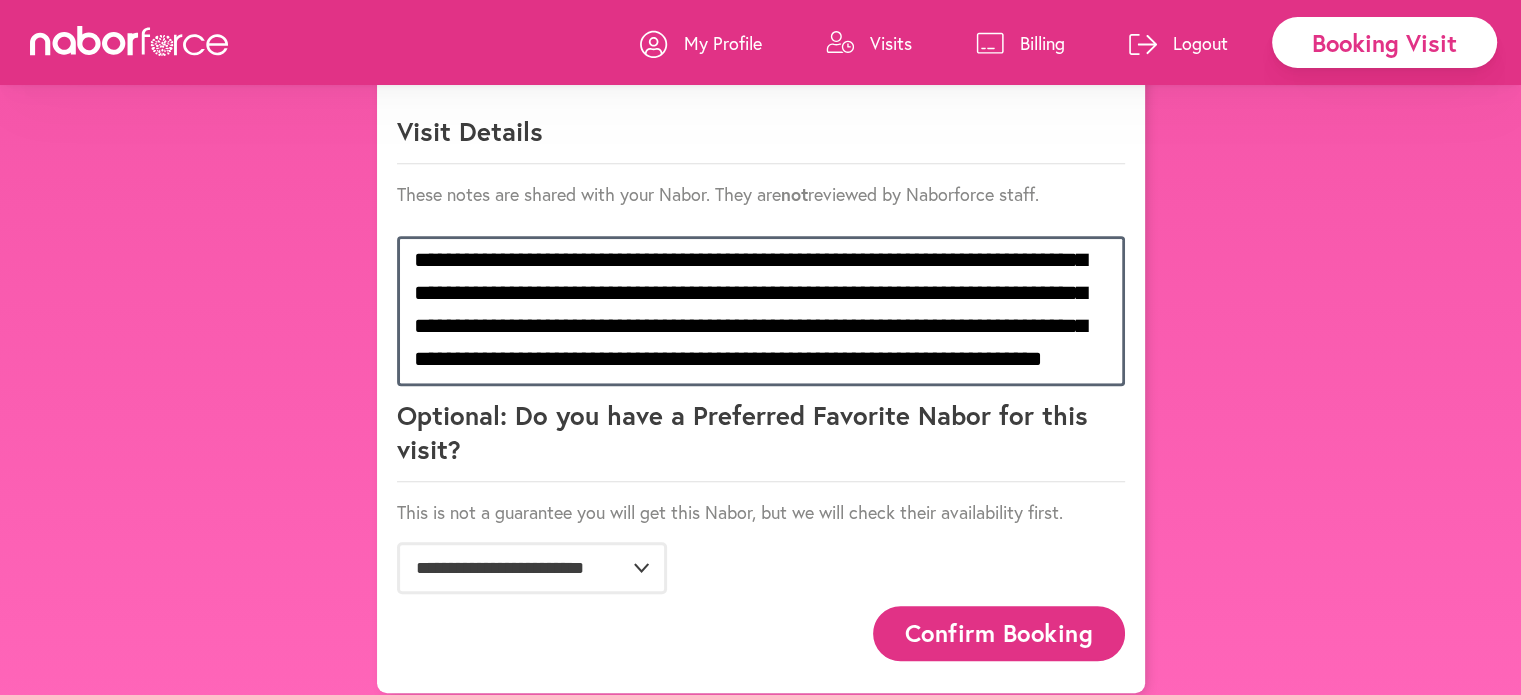 scroll, scrollTop: 67, scrollLeft: 0, axis: vertical 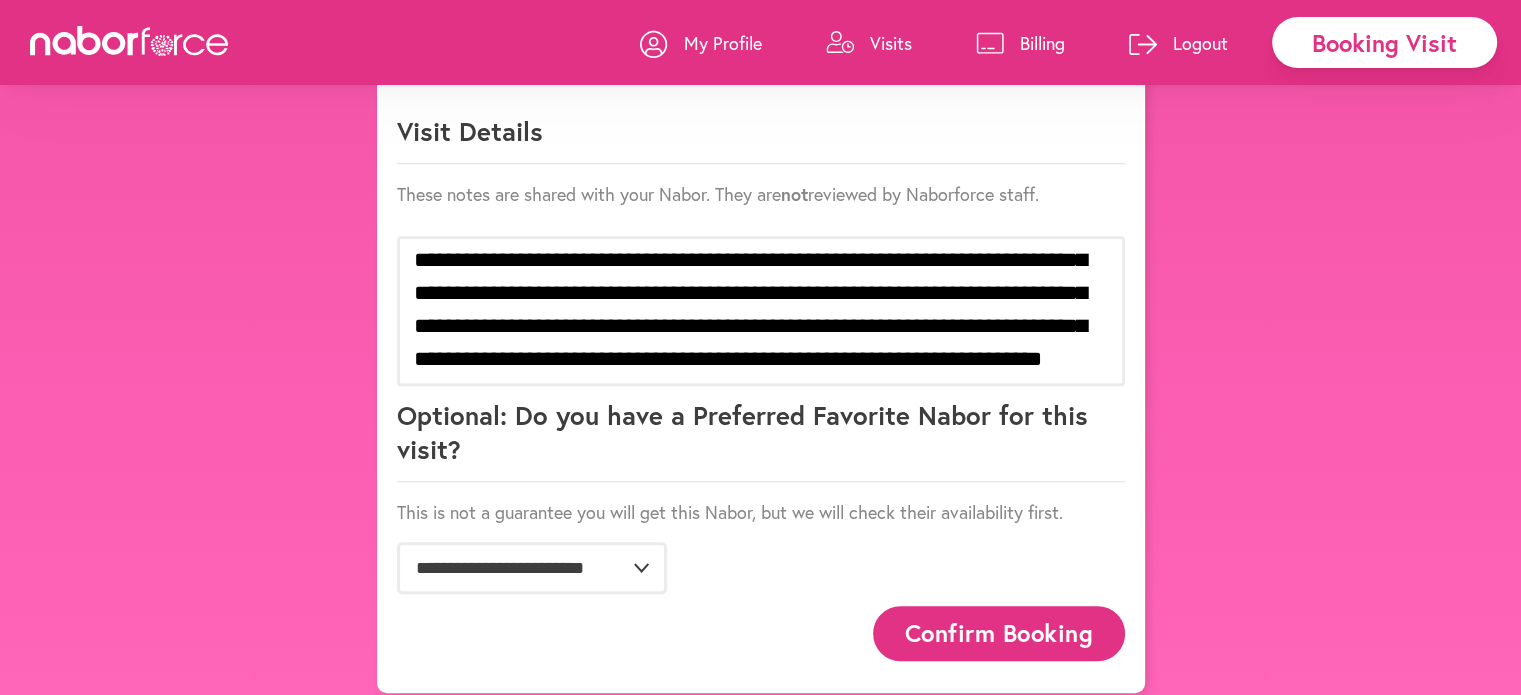 click on "Confirm Booking" at bounding box center [999, 633] 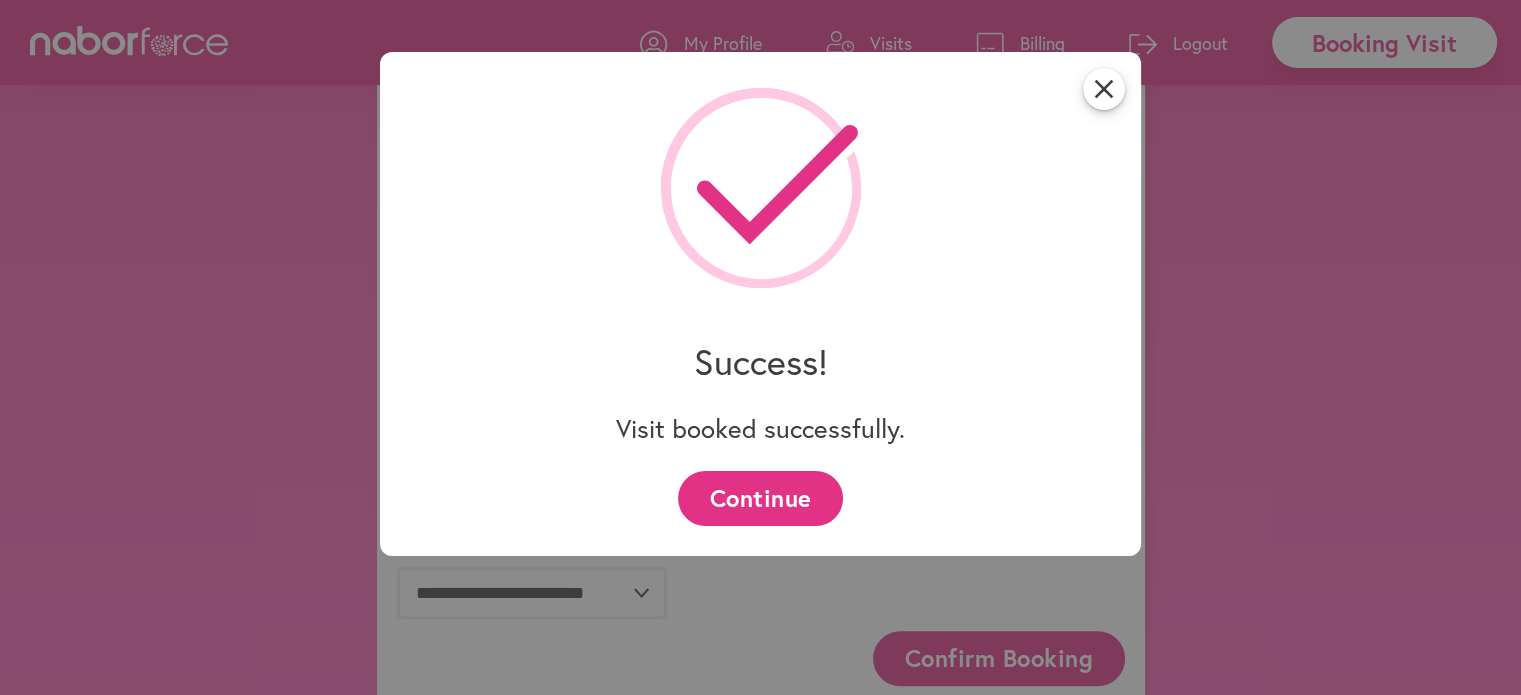 scroll, scrollTop: 1407, scrollLeft: 0, axis: vertical 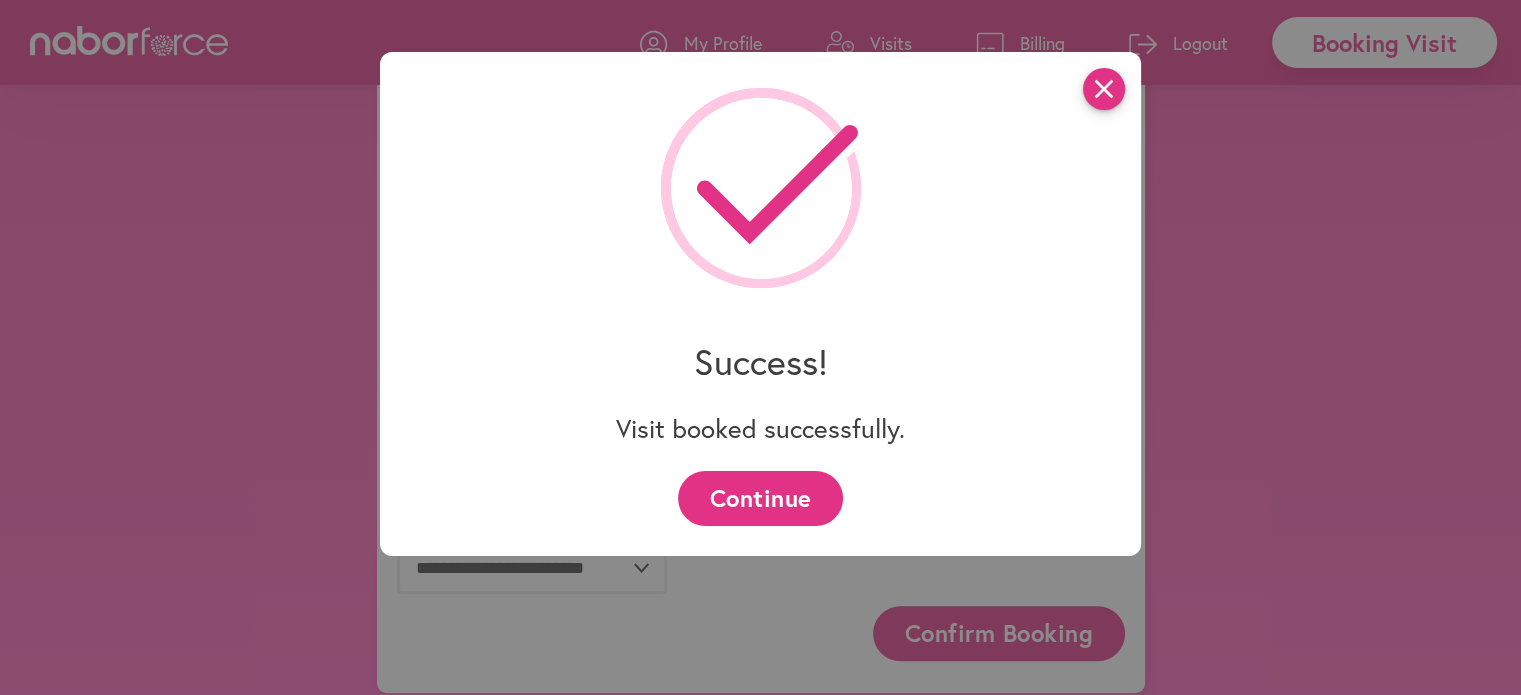 click on "close" at bounding box center [1104, 89] 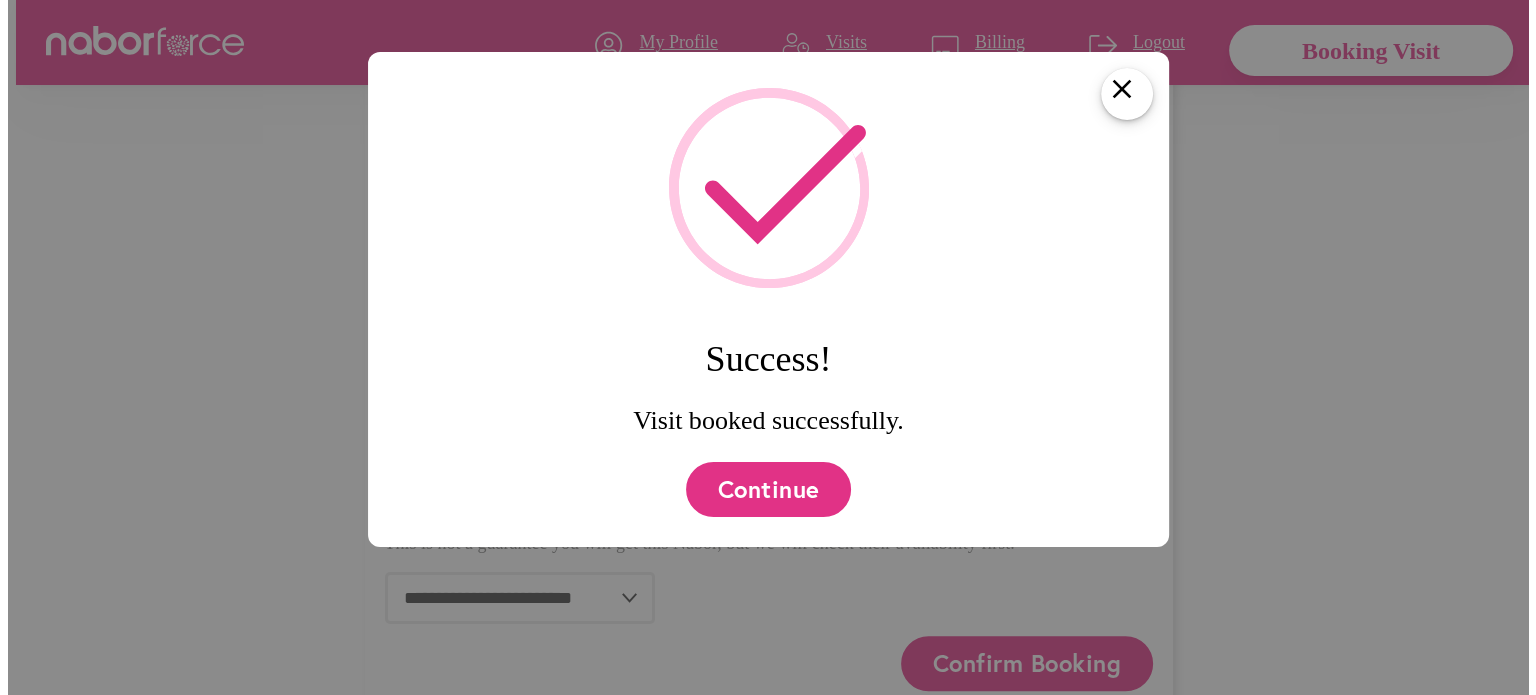 scroll, scrollTop: 0, scrollLeft: 0, axis: both 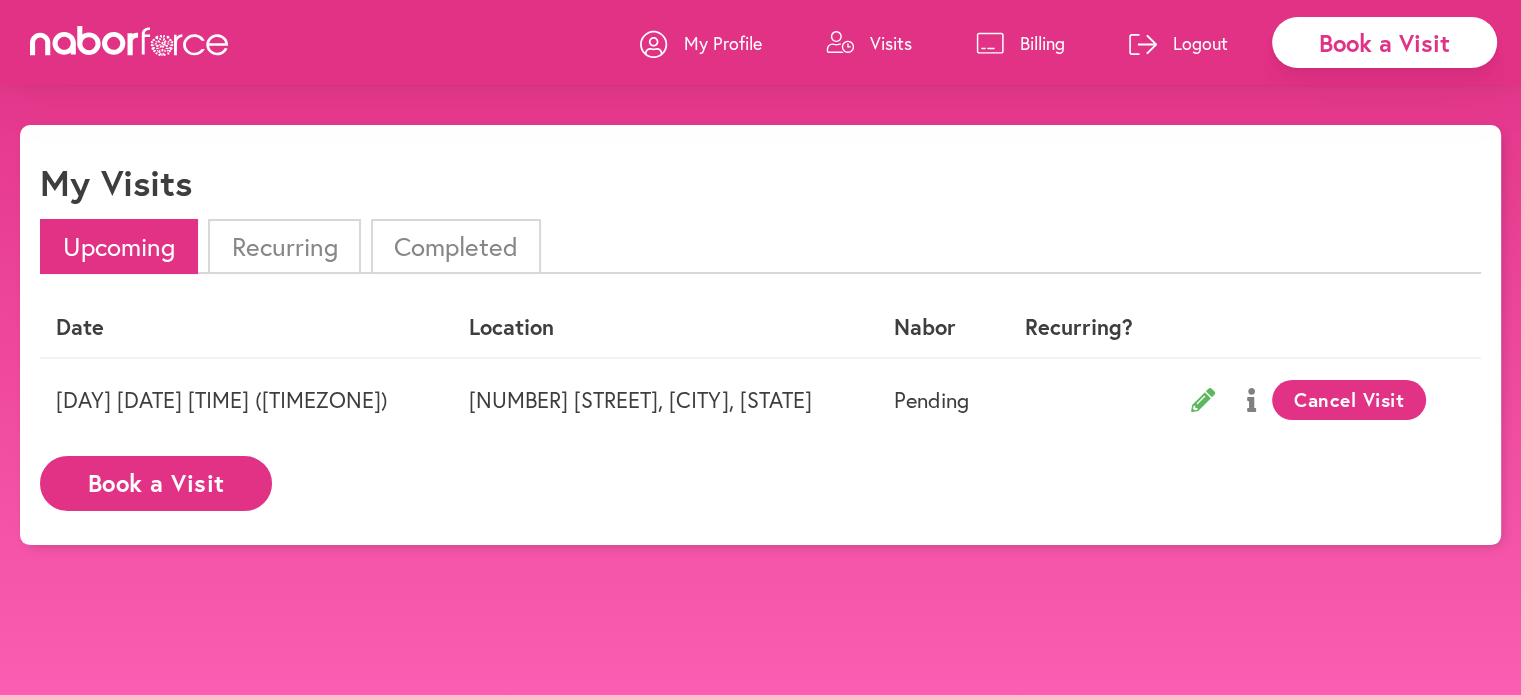 click on "Visits" at bounding box center [891, 43] 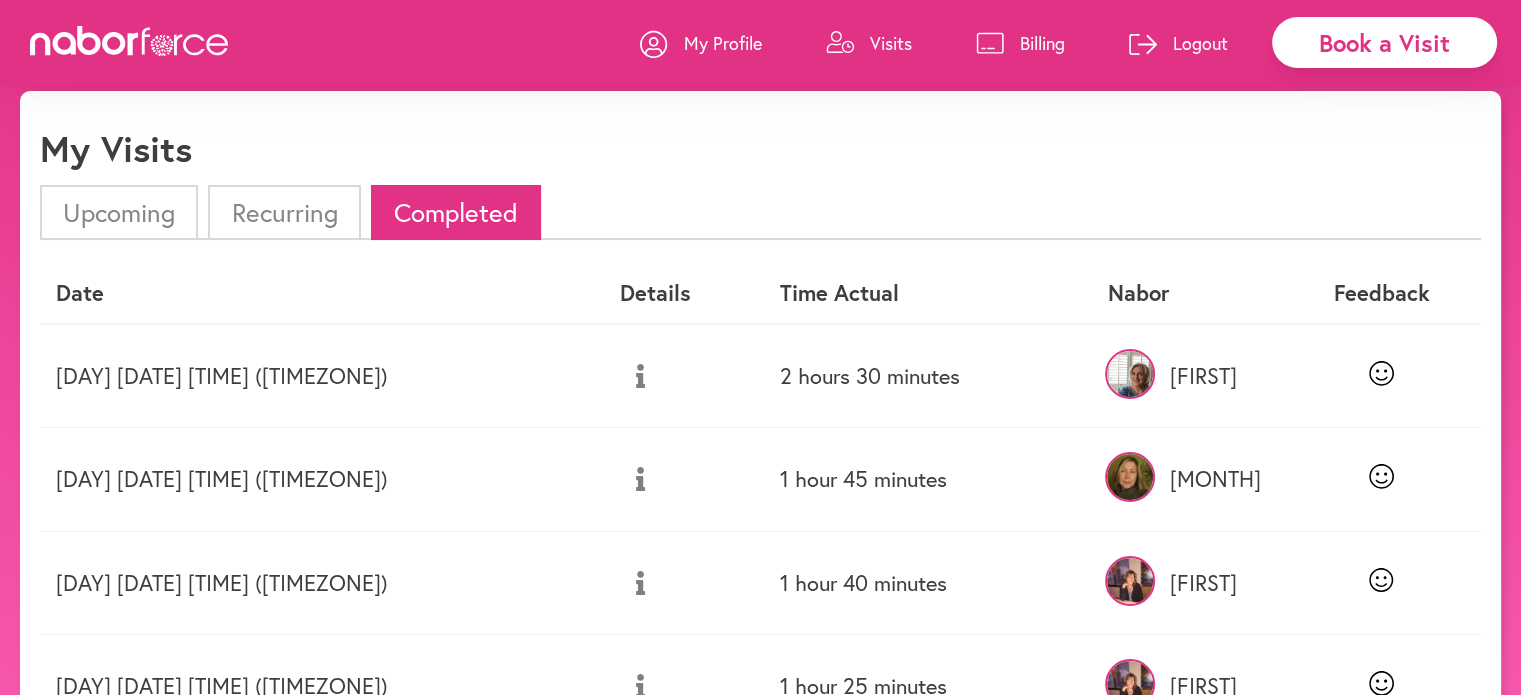 scroll, scrollTop: 0, scrollLeft: 0, axis: both 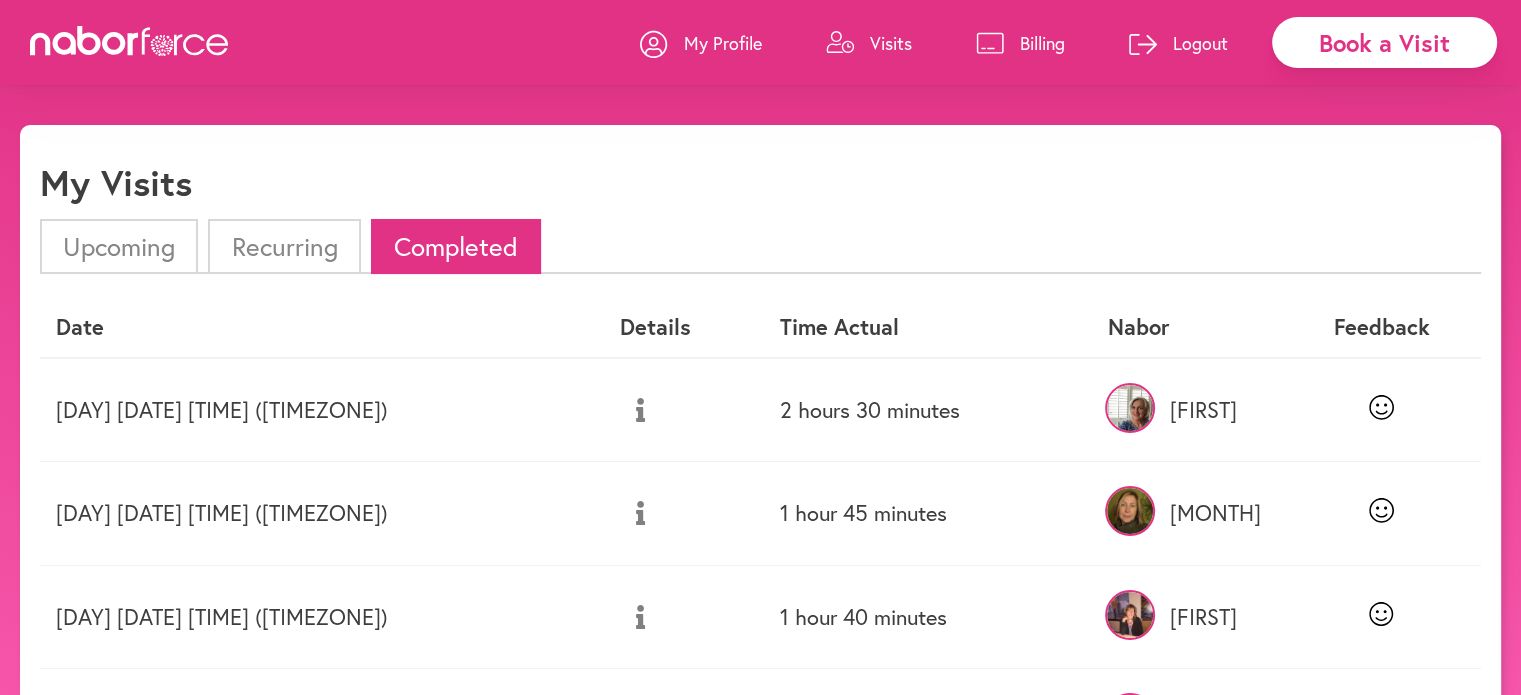 click on "Visits" at bounding box center (891, 43) 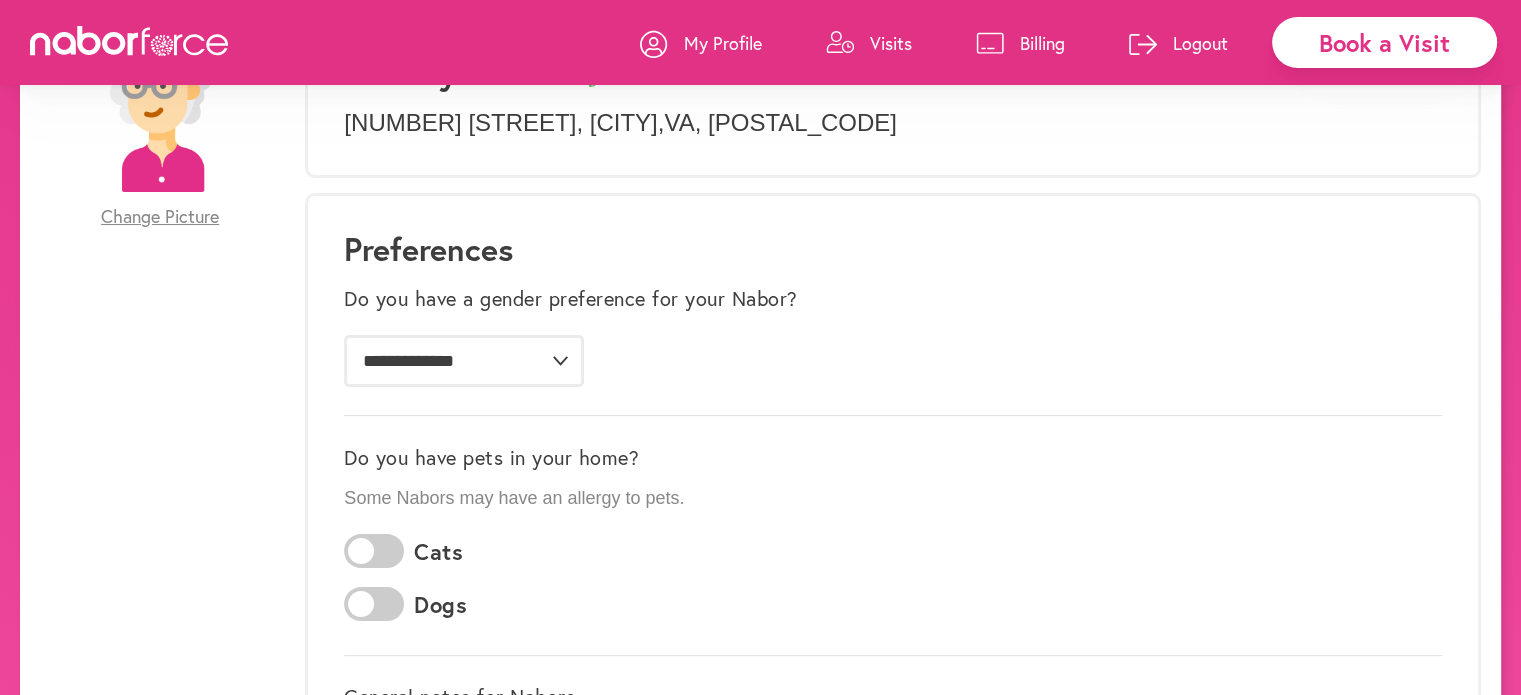 scroll, scrollTop: 86, scrollLeft: 0, axis: vertical 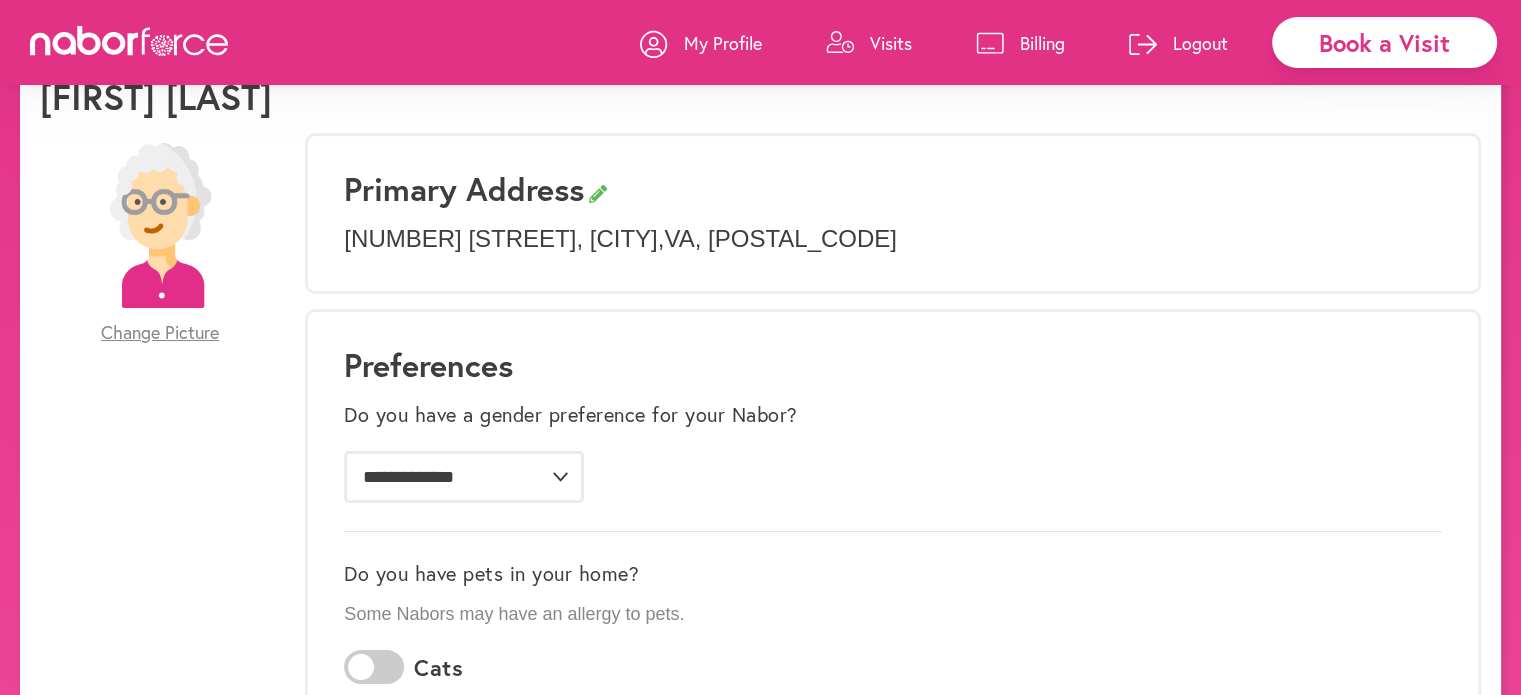 click on "Billing" at bounding box center (1042, 43) 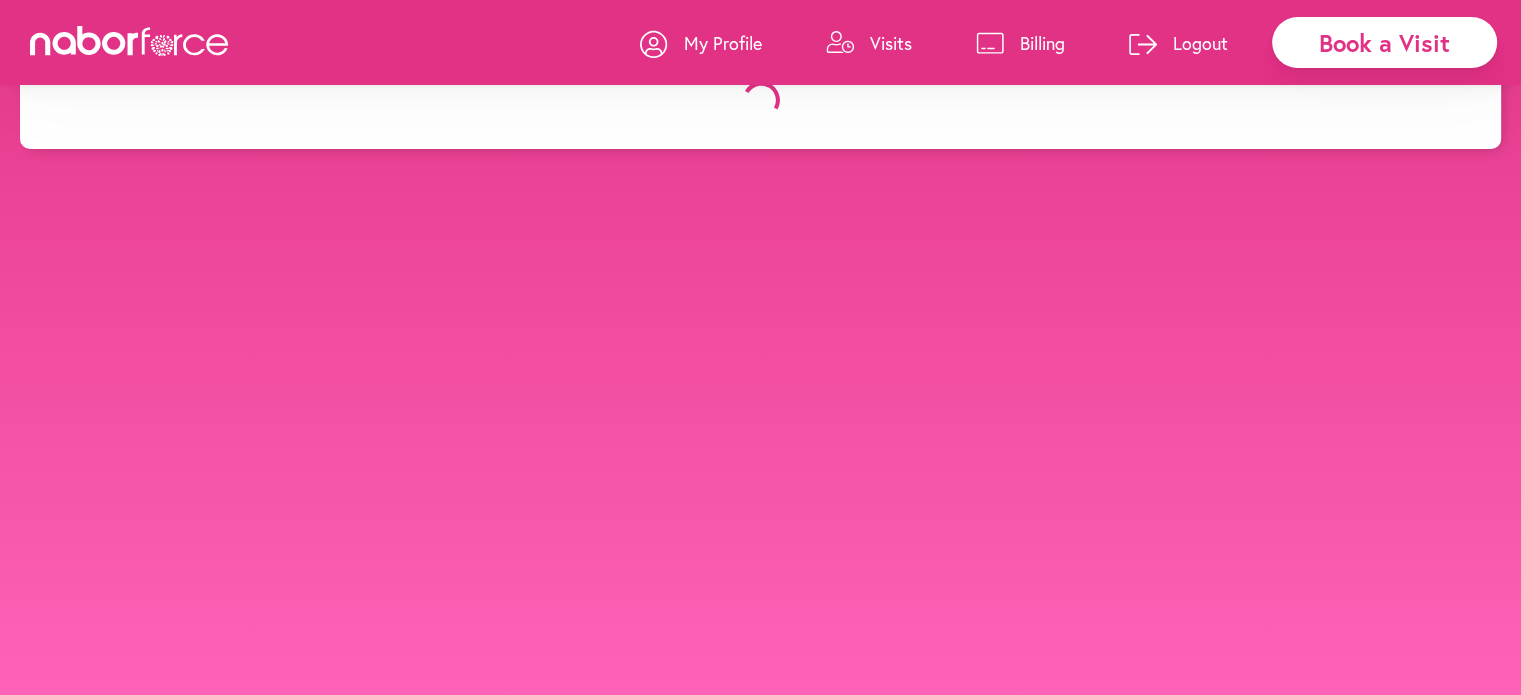 scroll, scrollTop: 0, scrollLeft: 0, axis: both 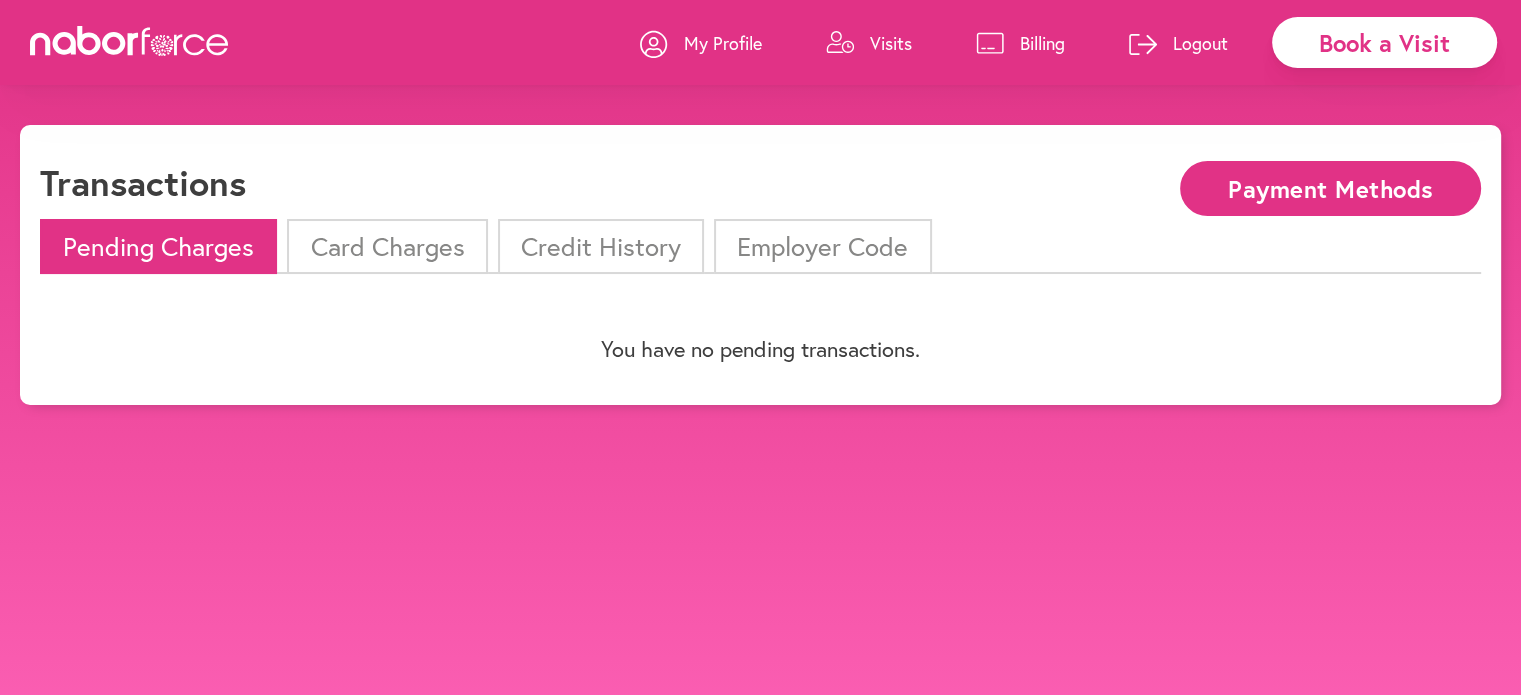 click on "Visits" at bounding box center (891, 43) 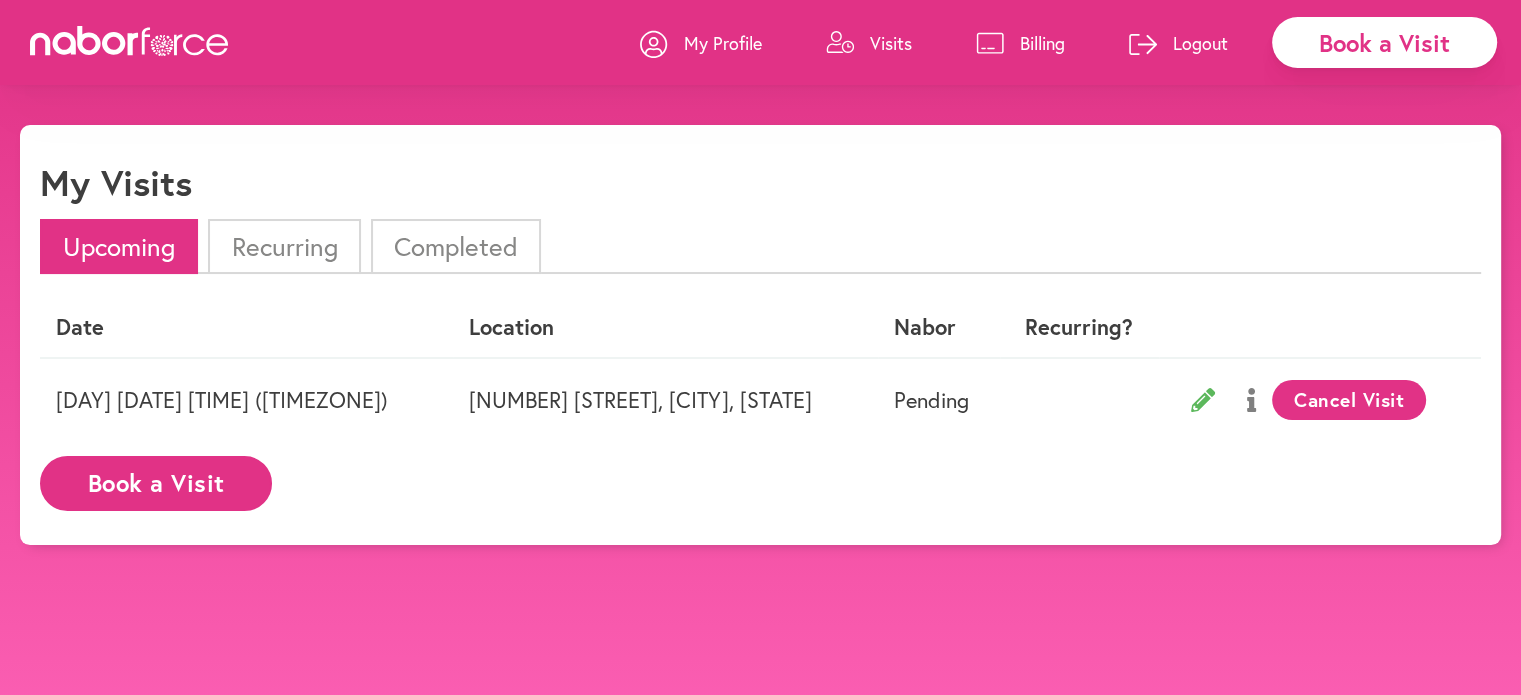 click on "Logout" at bounding box center (1200, 43) 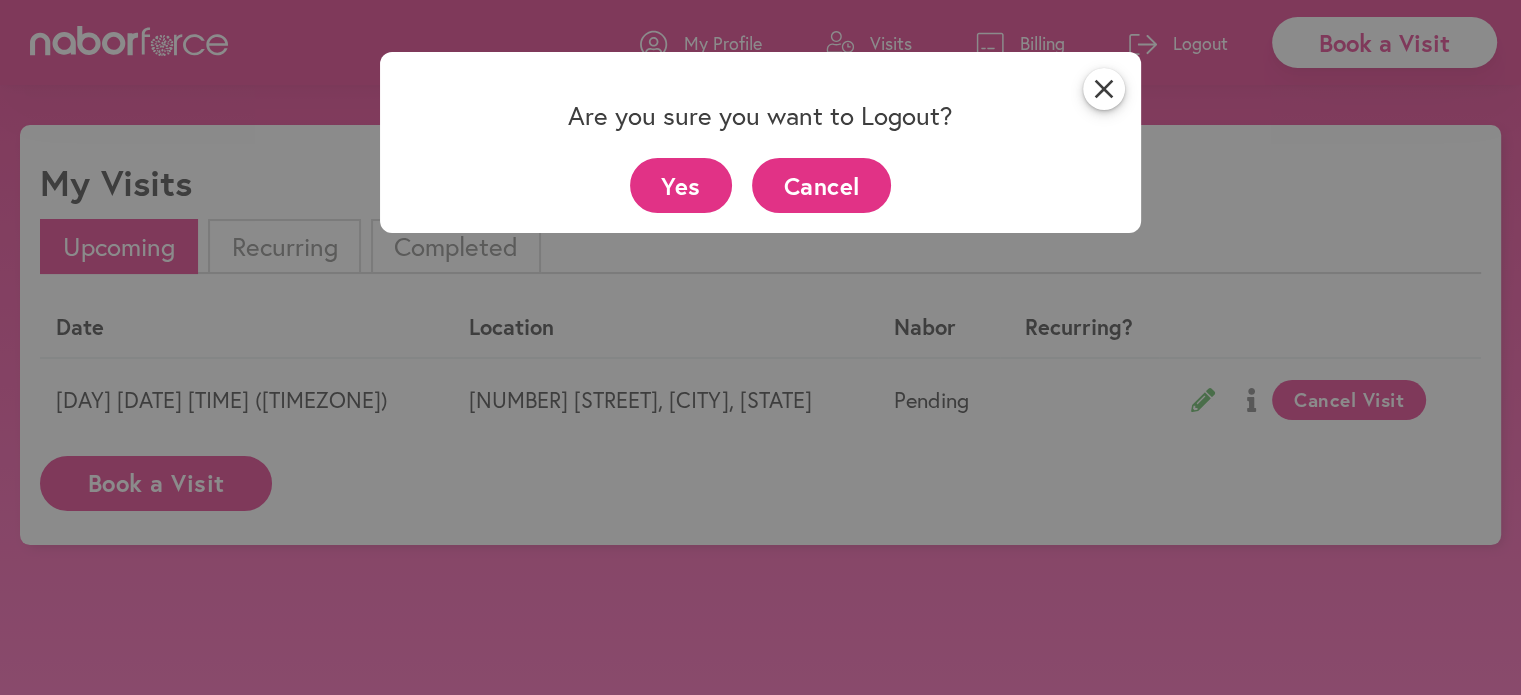 click on "Yes" at bounding box center (681, 185) 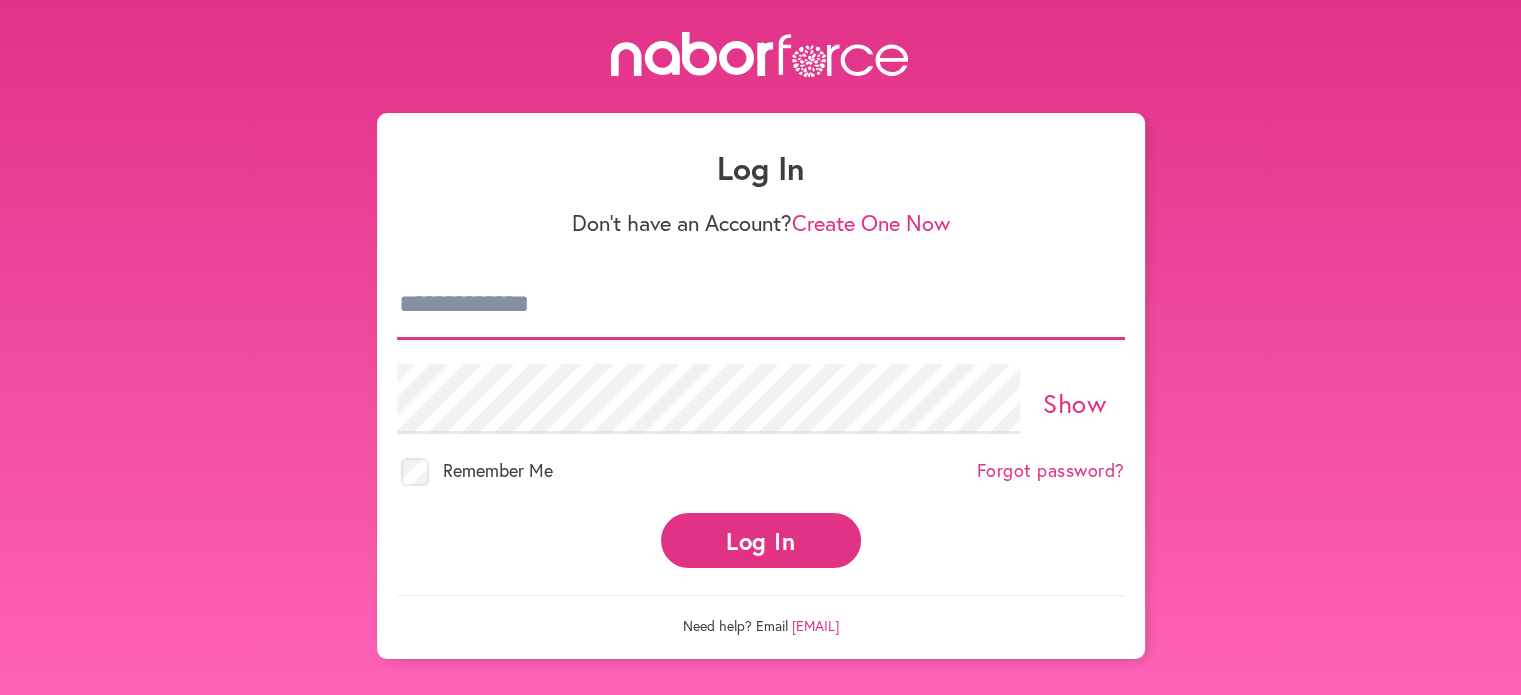 type on "**********" 